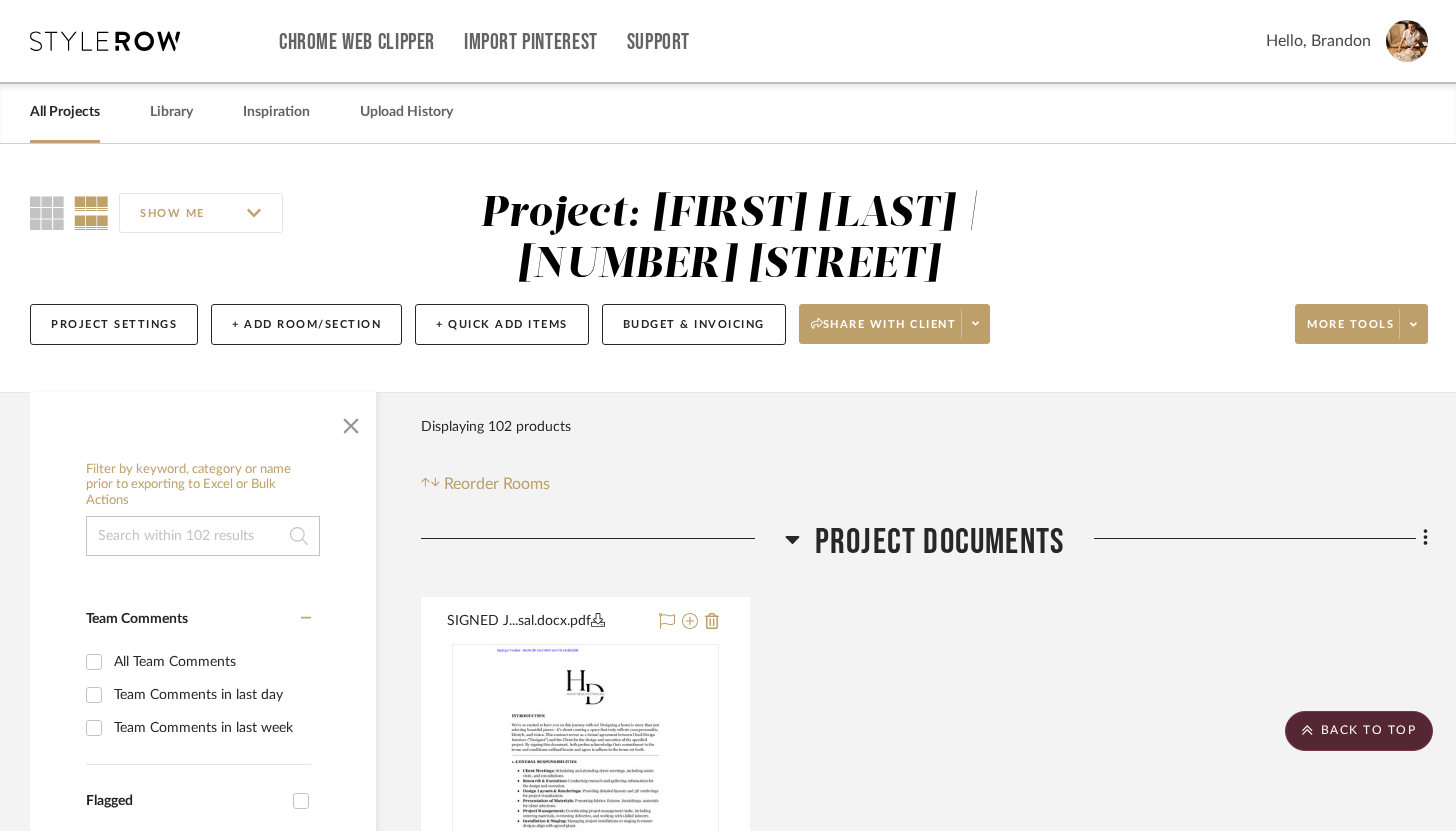 scroll, scrollTop: 5094, scrollLeft: 0, axis: vertical 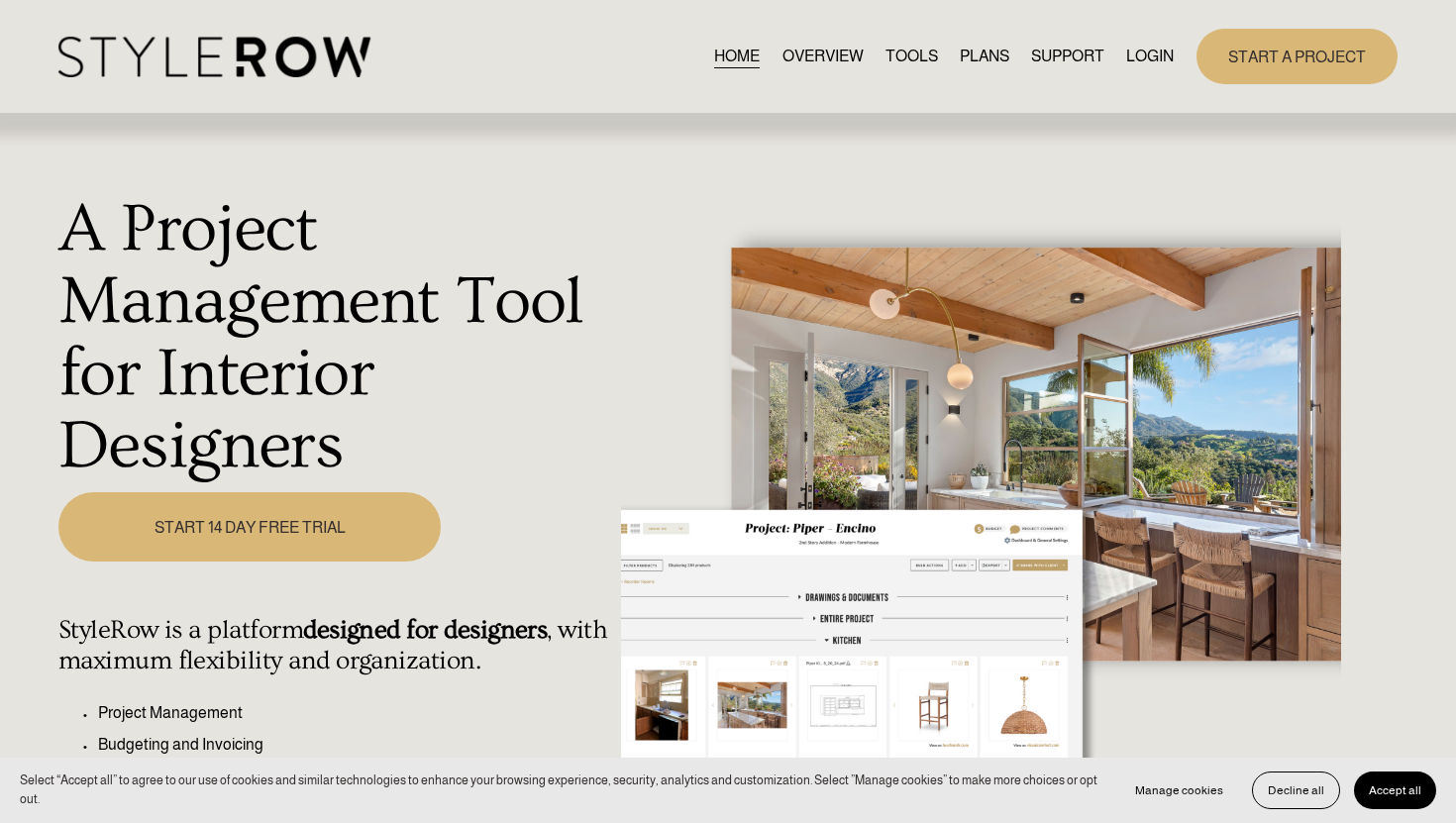 click on "LOGIN" at bounding box center [1150, 55] 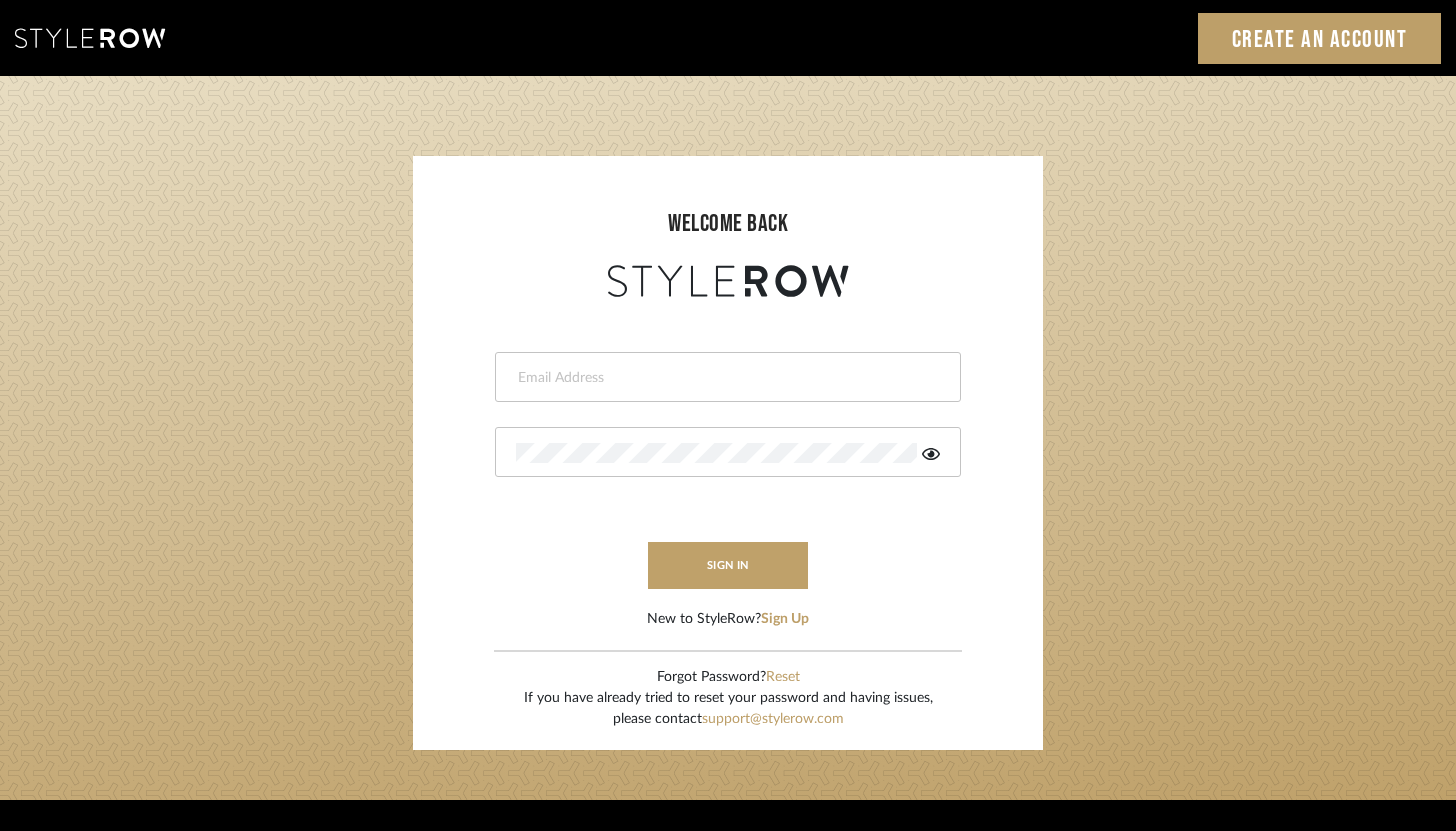 scroll, scrollTop: 0, scrollLeft: 0, axis: both 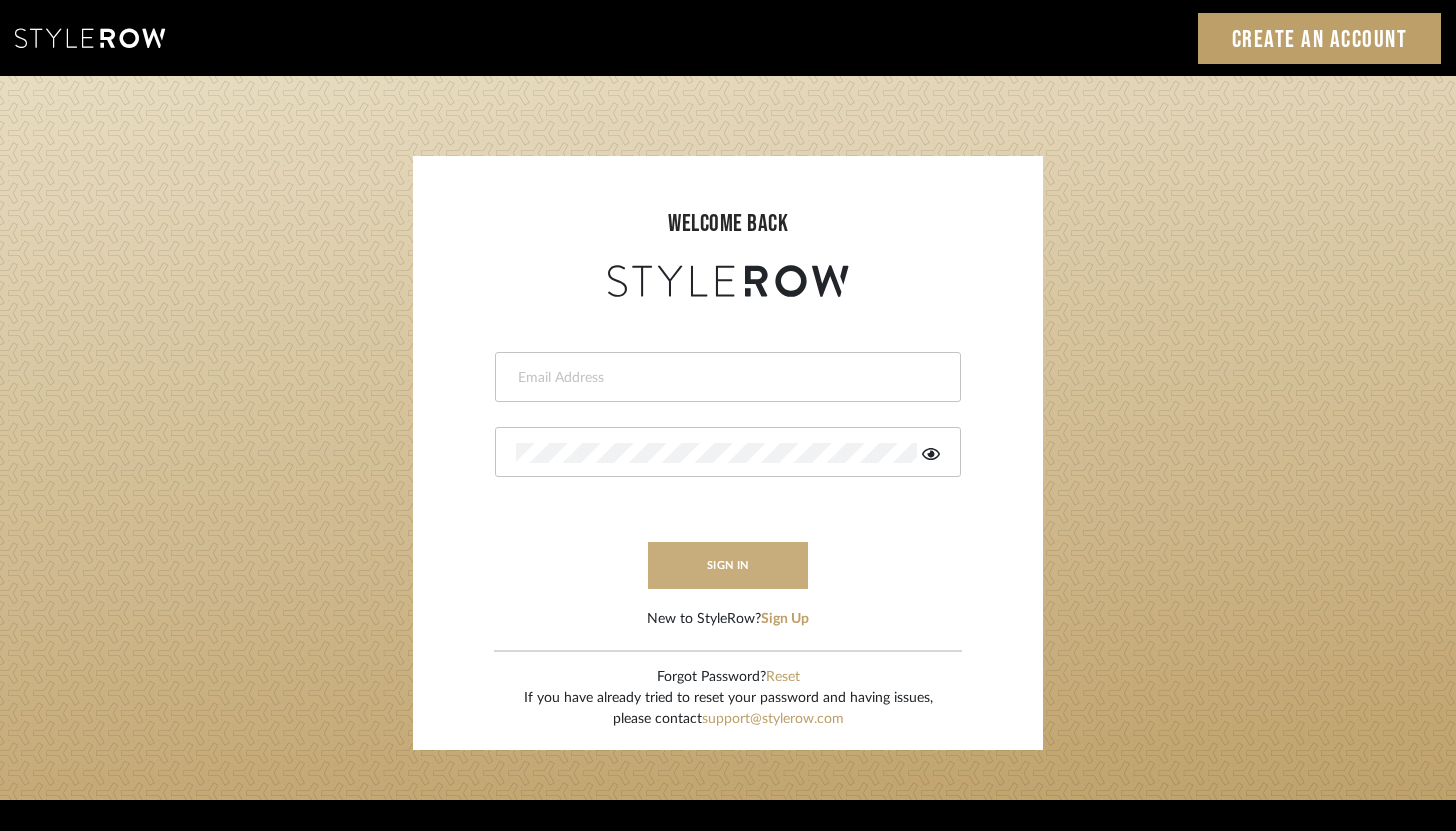 type on "brandon.hooddesigns@gmail.com" 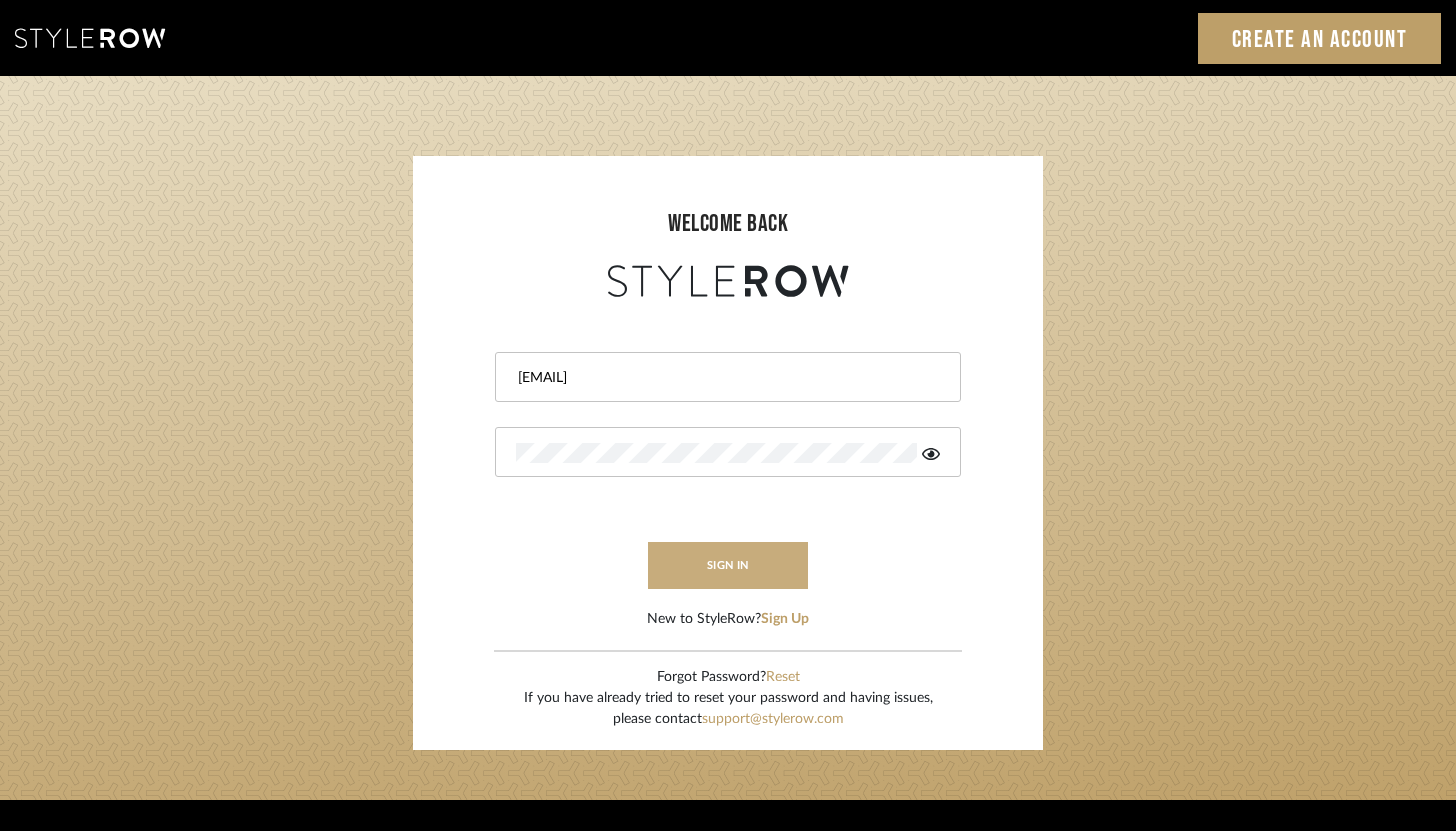 click on "sign in" at bounding box center (728, 565) 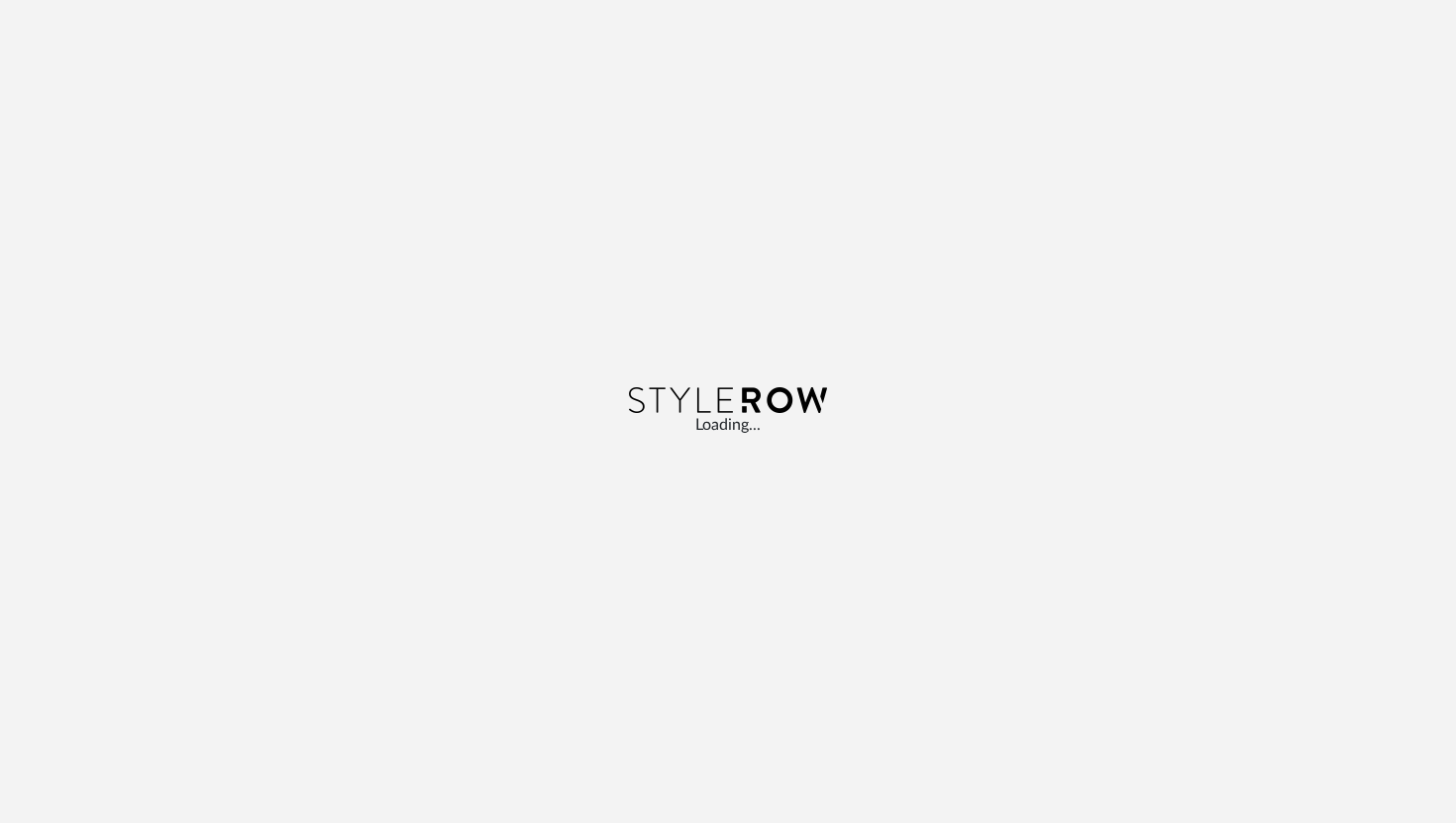 scroll, scrollTop: 0, scrollLeft: 0, axis: both 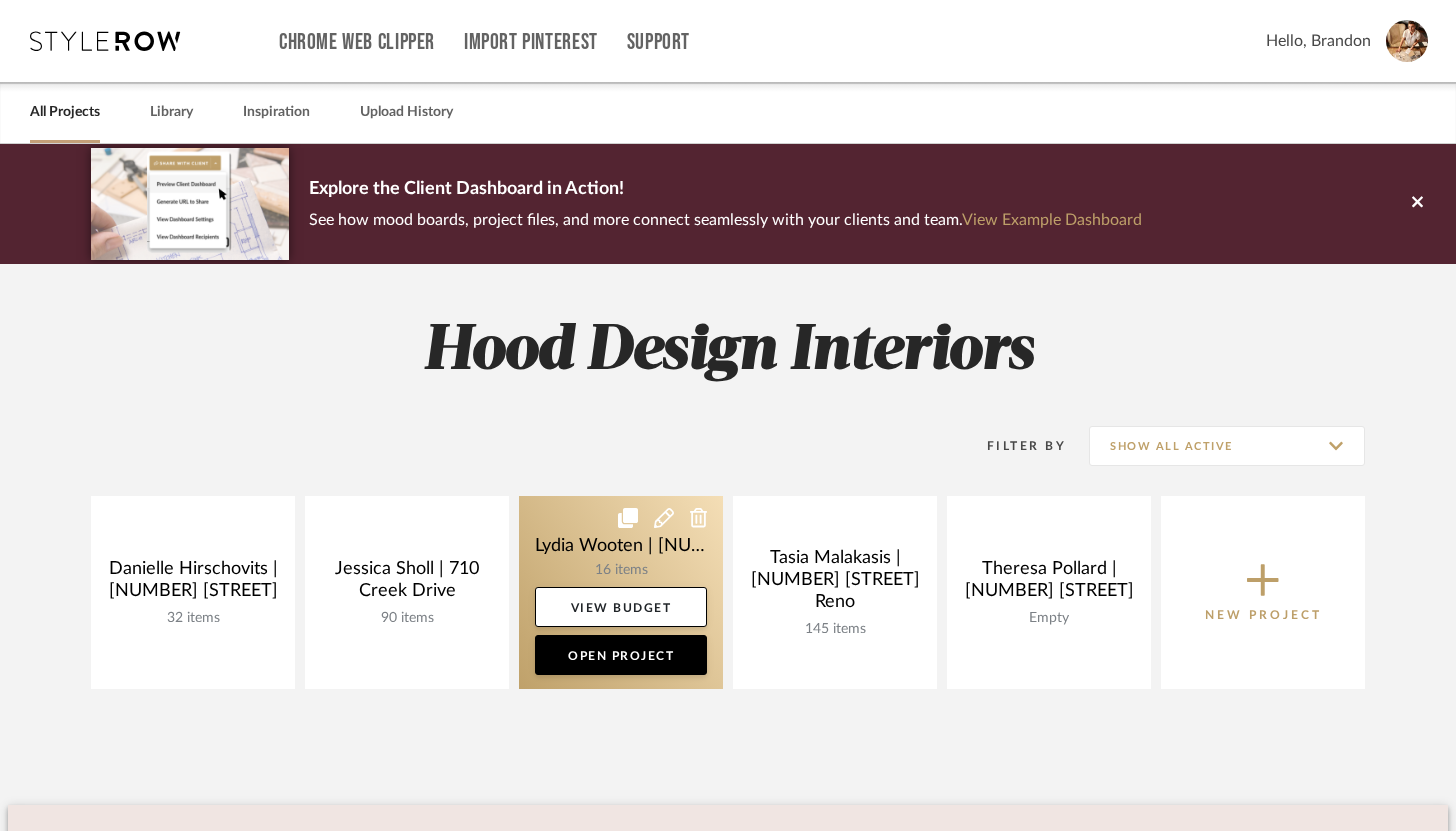 click 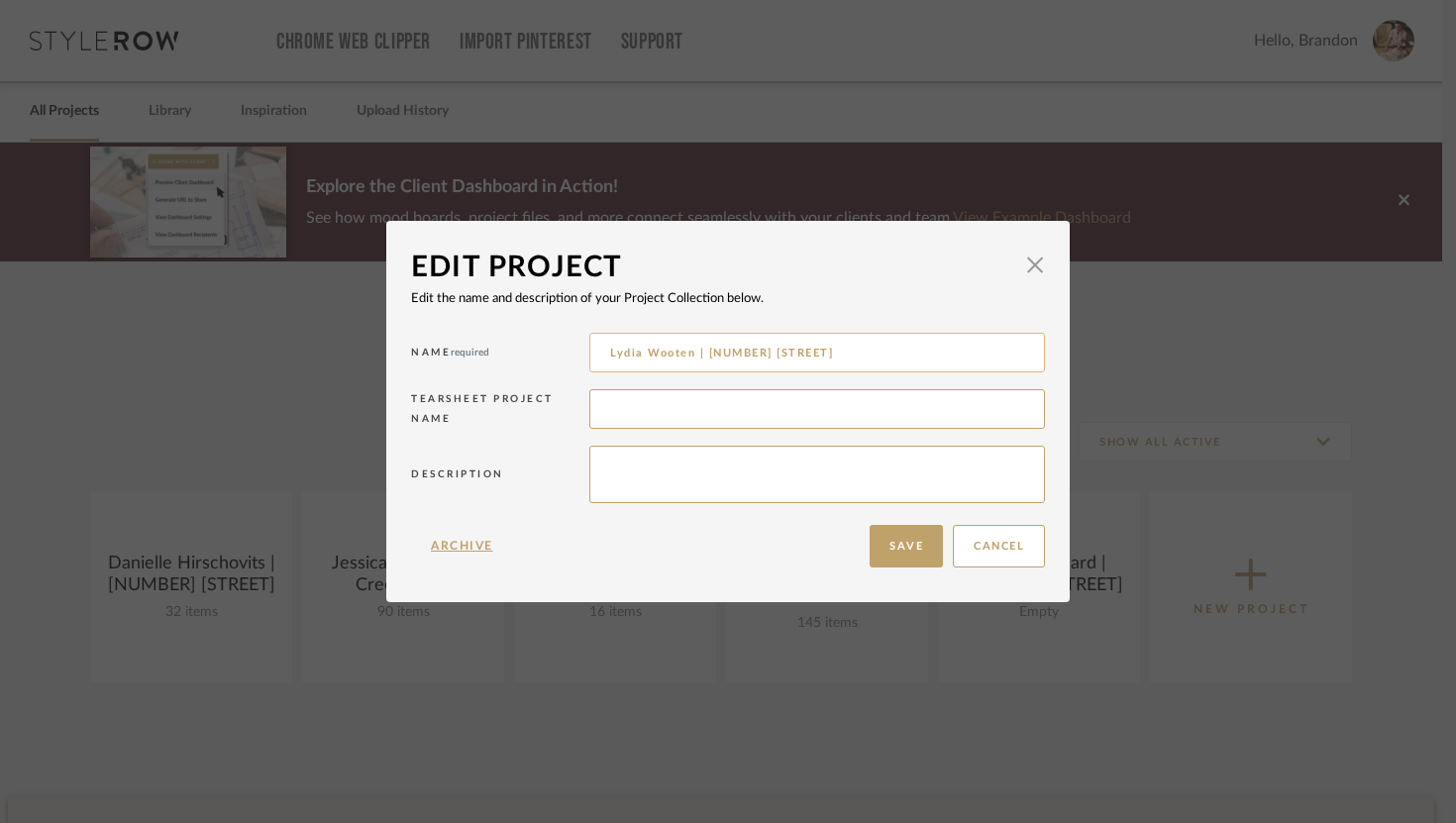 drag, startPoint x: 685, startPoint y: 351, endPoint x: 594, endPoint y: 343, distance: 91.35097 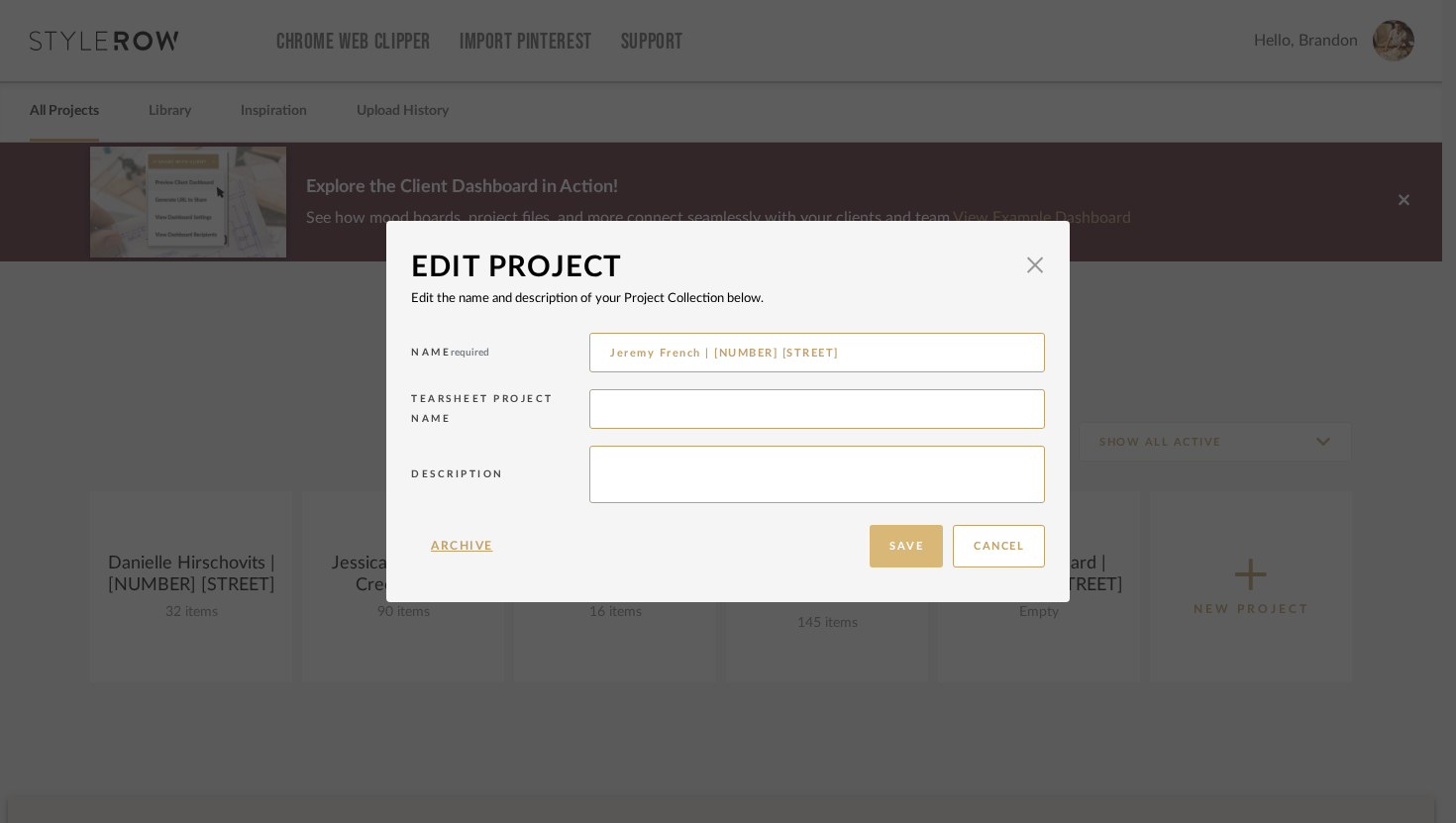 type on "Jeremy French | [NUMBER] [STREET]" 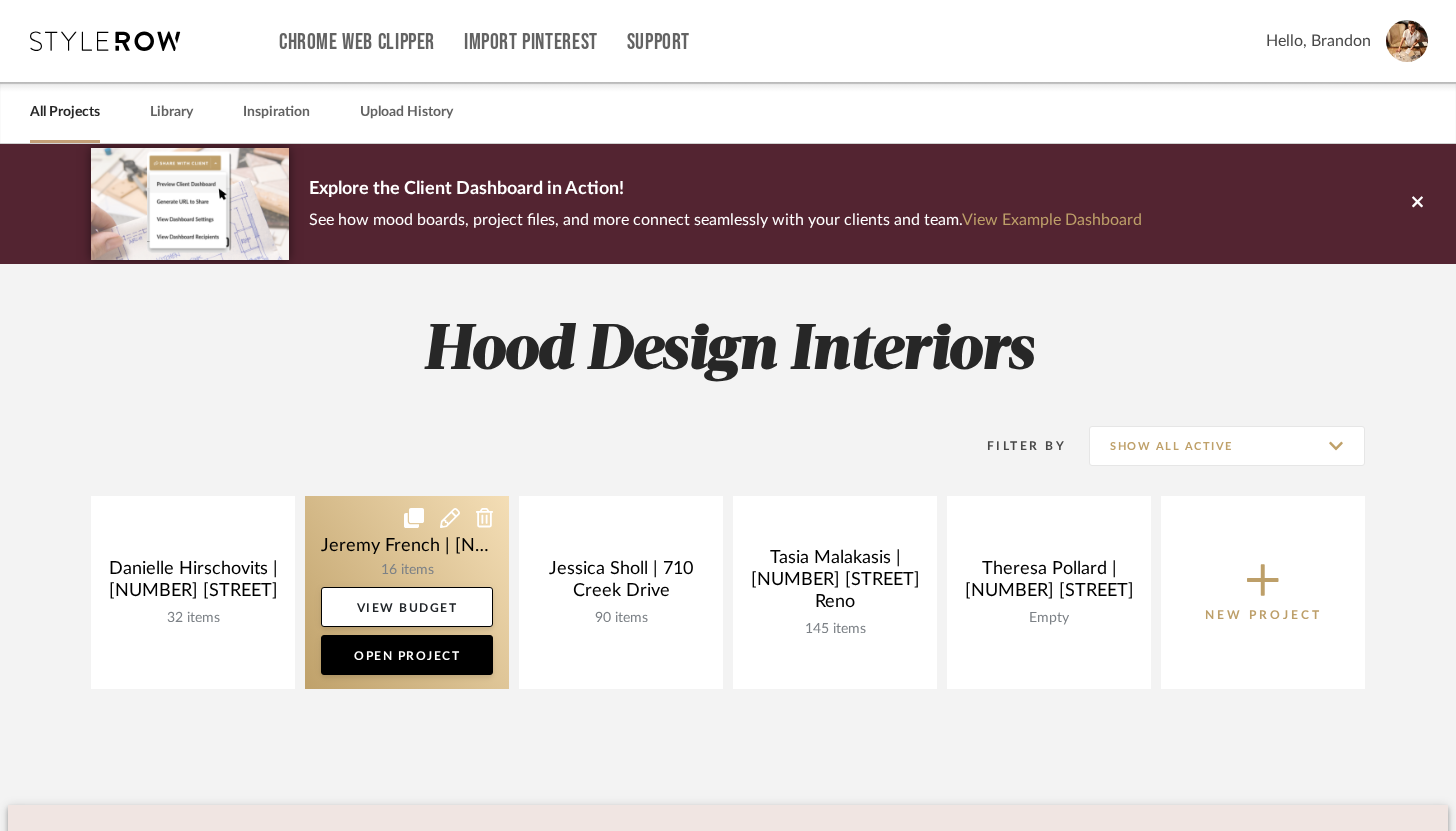 click 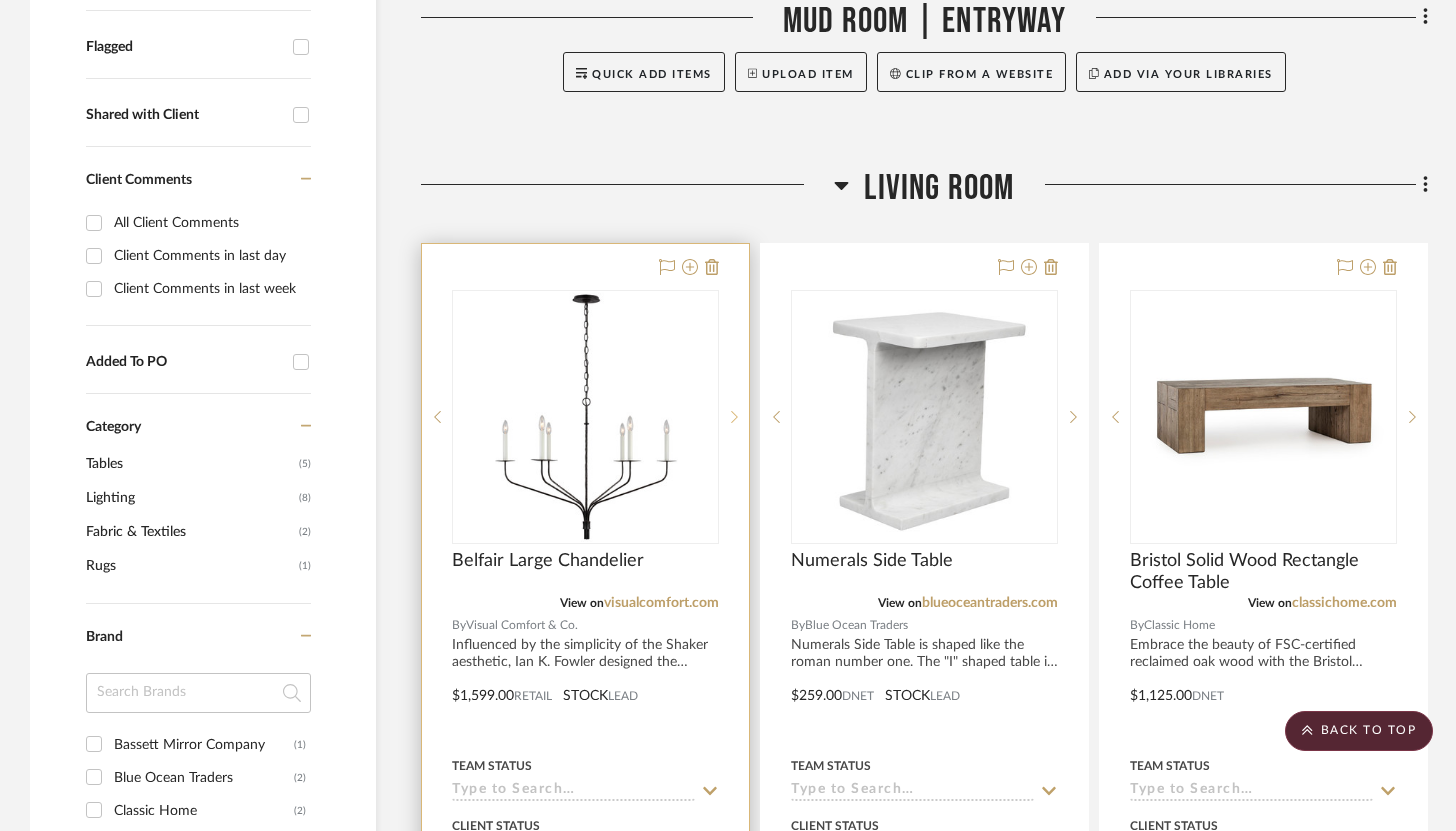 scroll, scrollTop: 740, scrollLeft: 0, axis: vertical 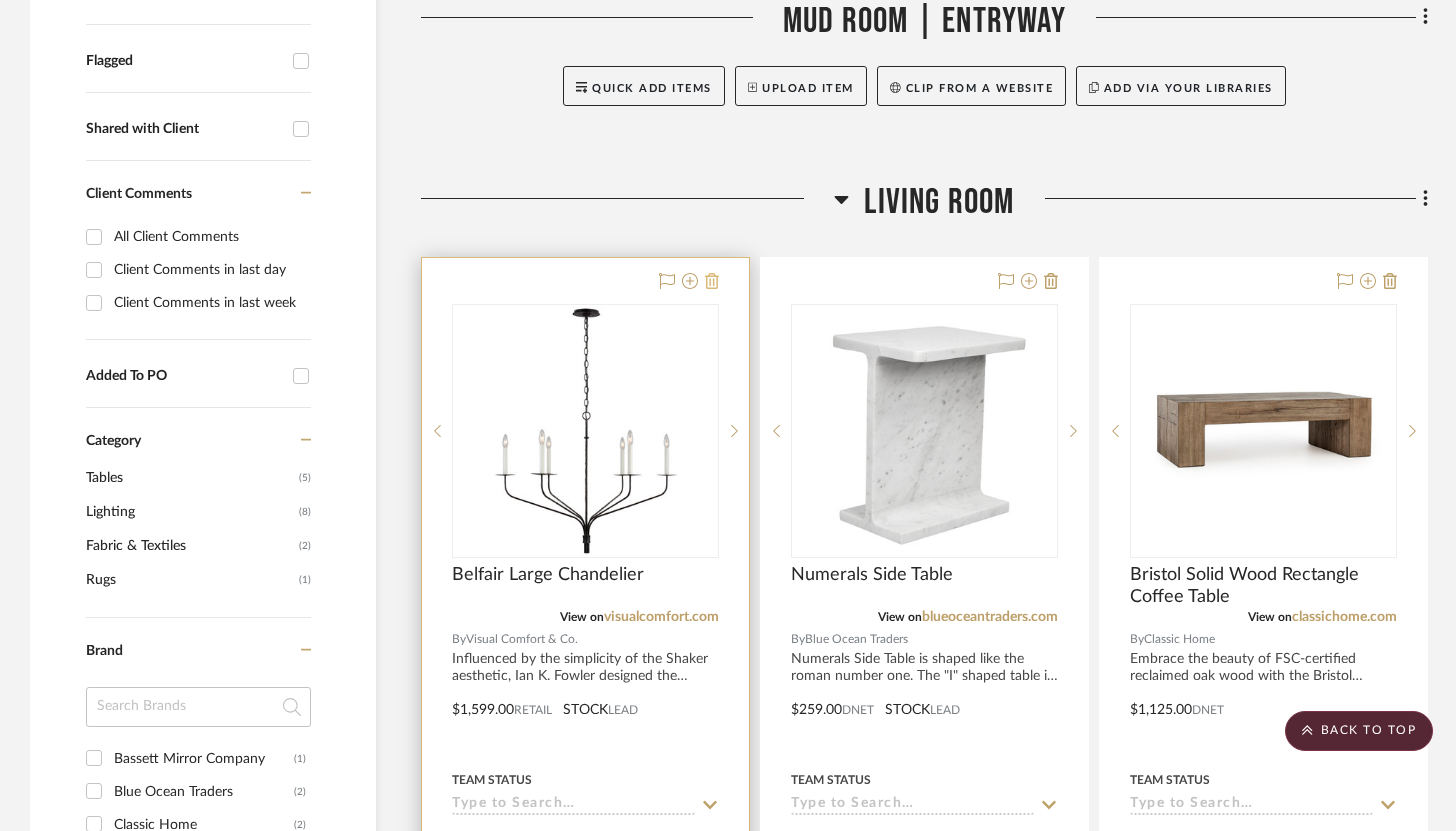 click 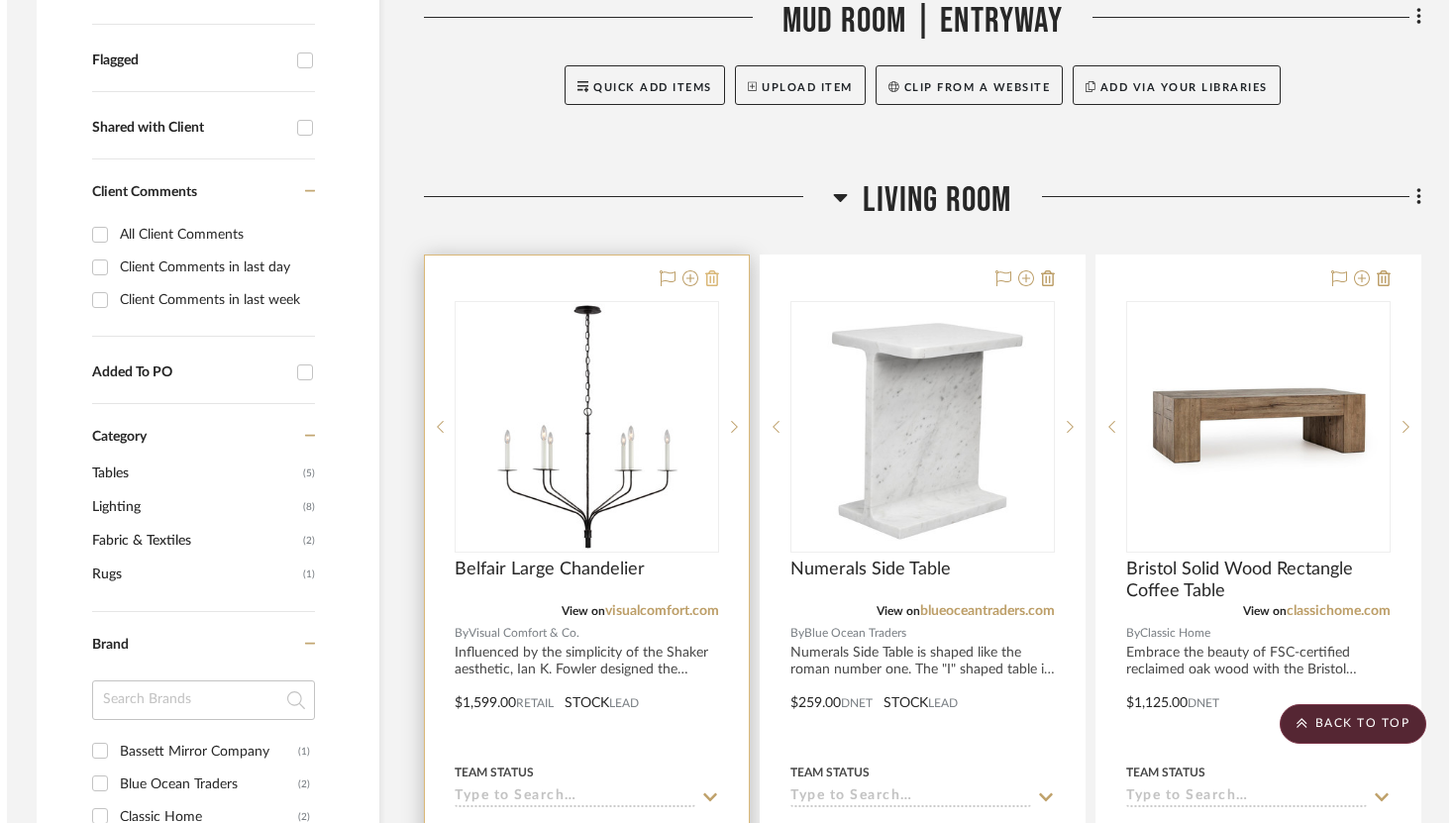 scroll, scrollTop: 0, scrollLeft: 0, axis: both 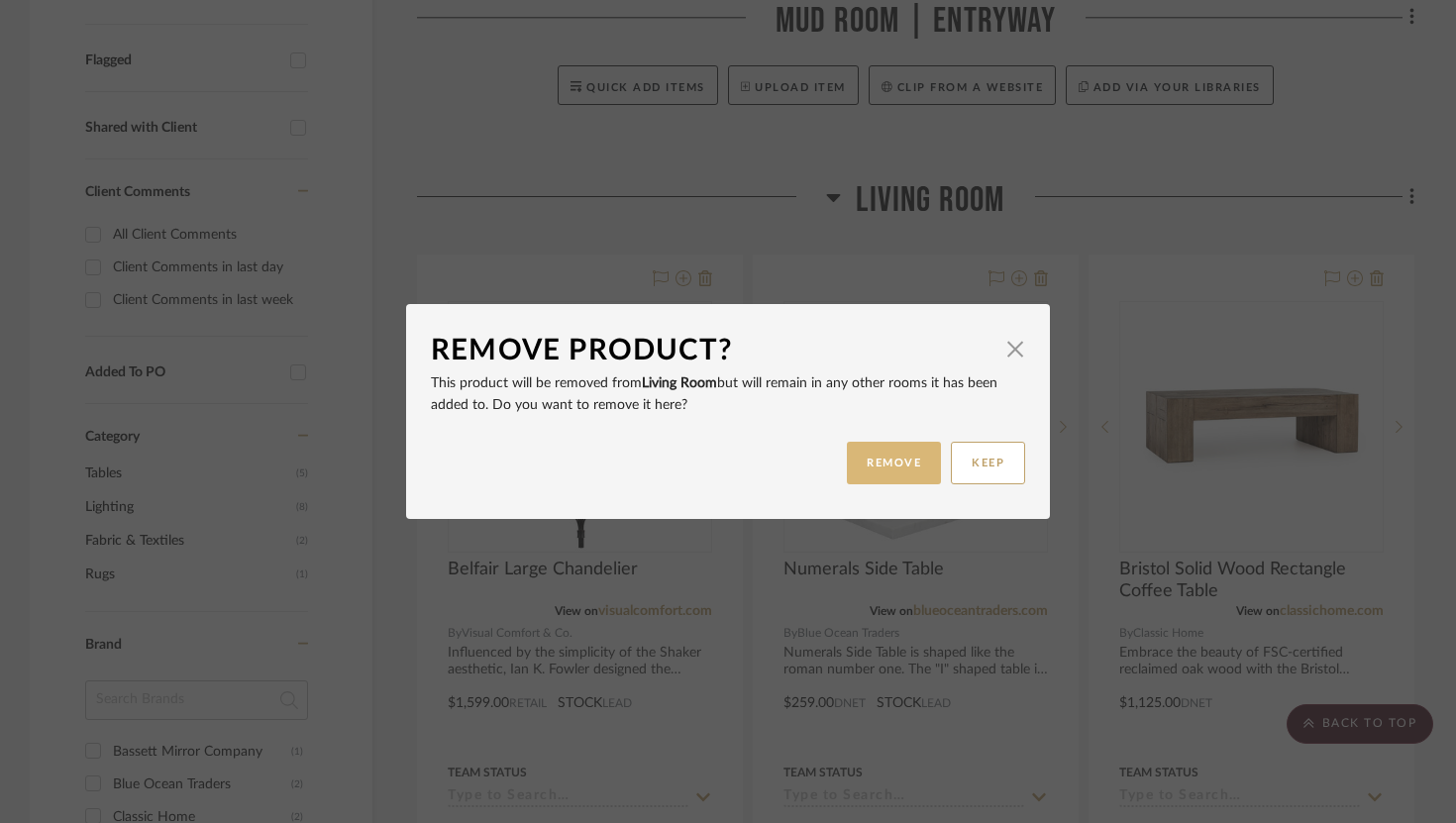 click on "REMOVE" at bounding box center [893, 463] 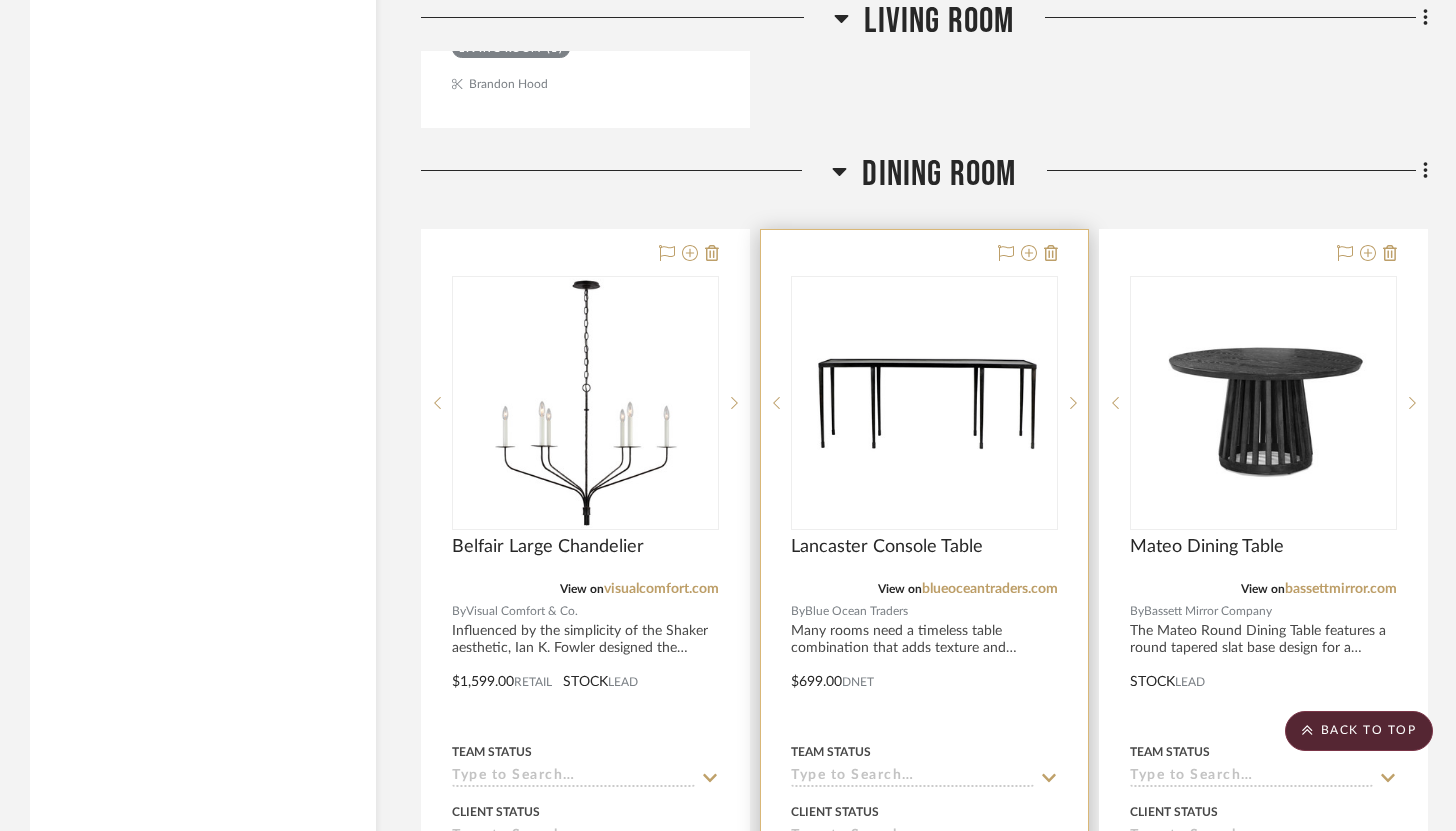 scroll, scrollTop: 2643, scrollLeft: 0, axis: vertical 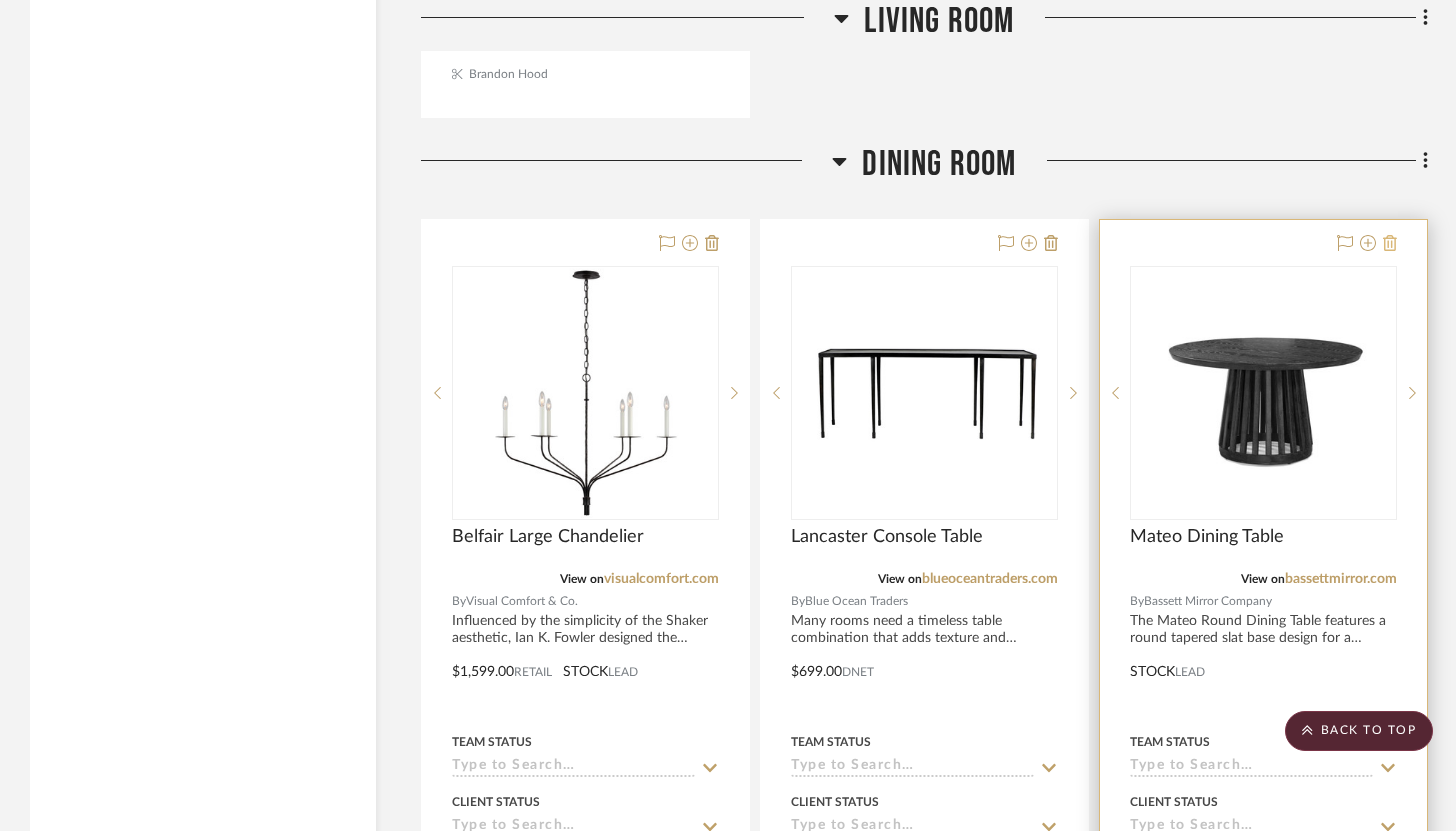 click 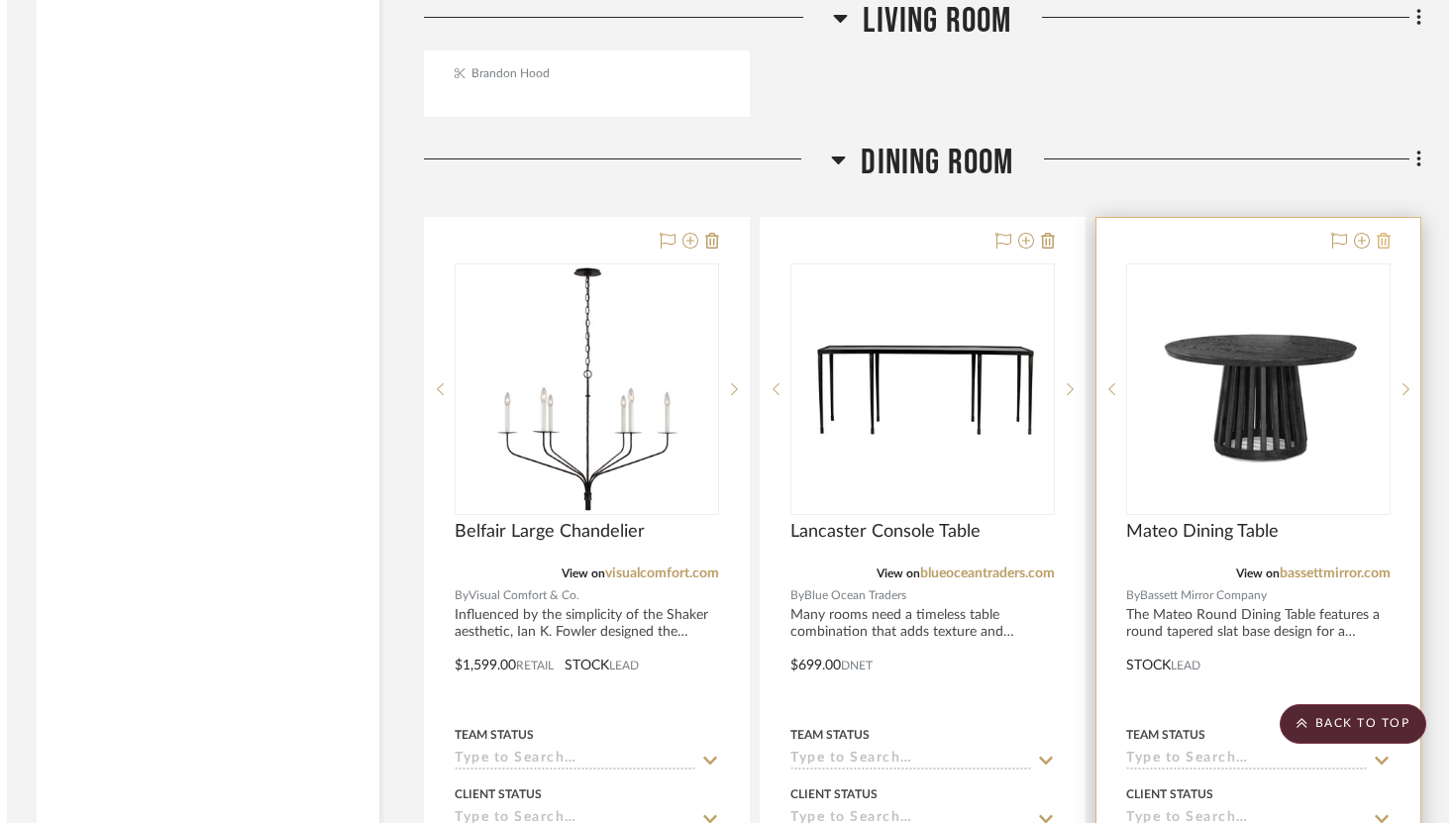 scroll, scrollTop: 0, scrollLeft: 0, axis: both 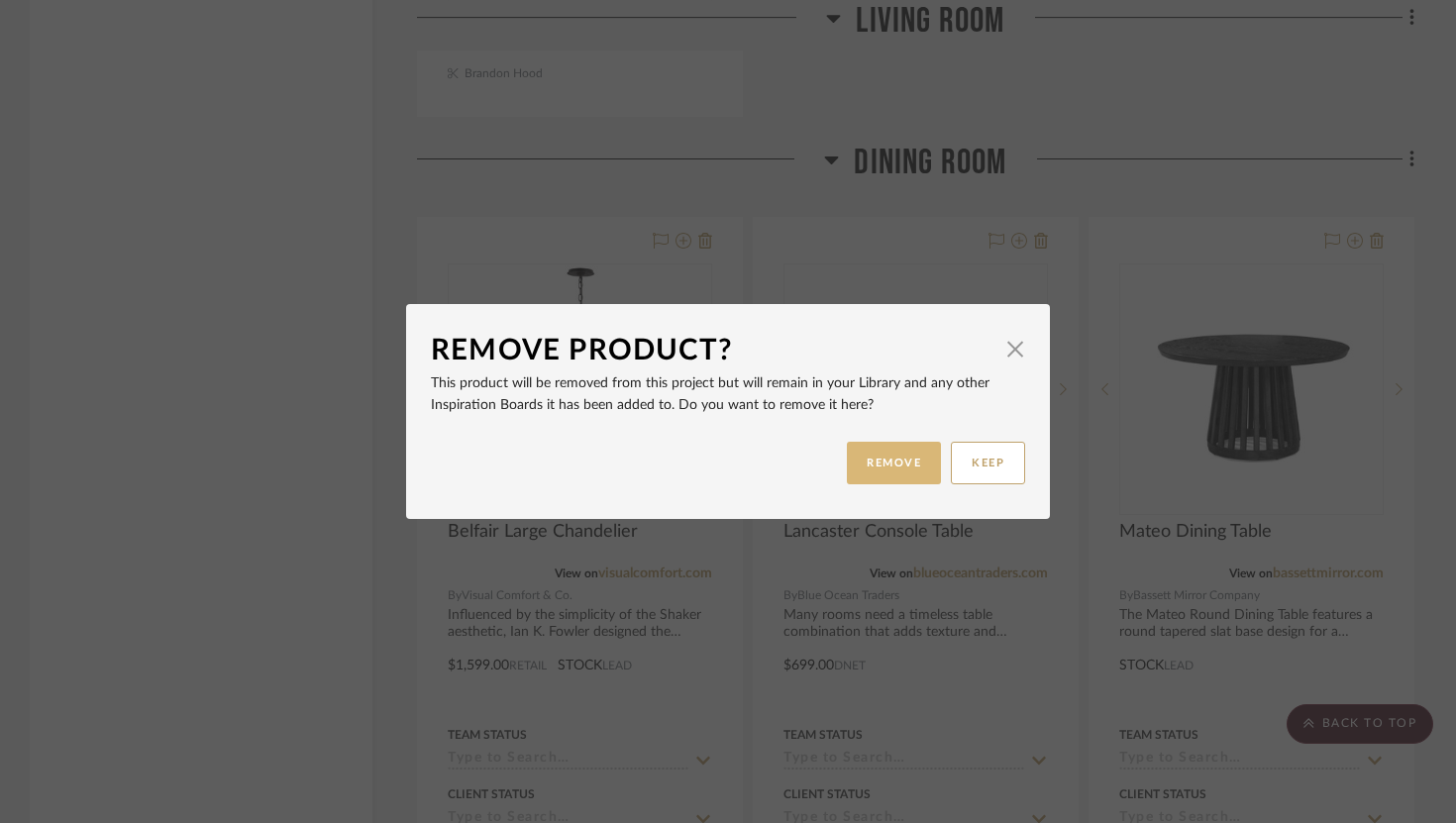 click on "REMOVE" at bounding box center (893, 463) 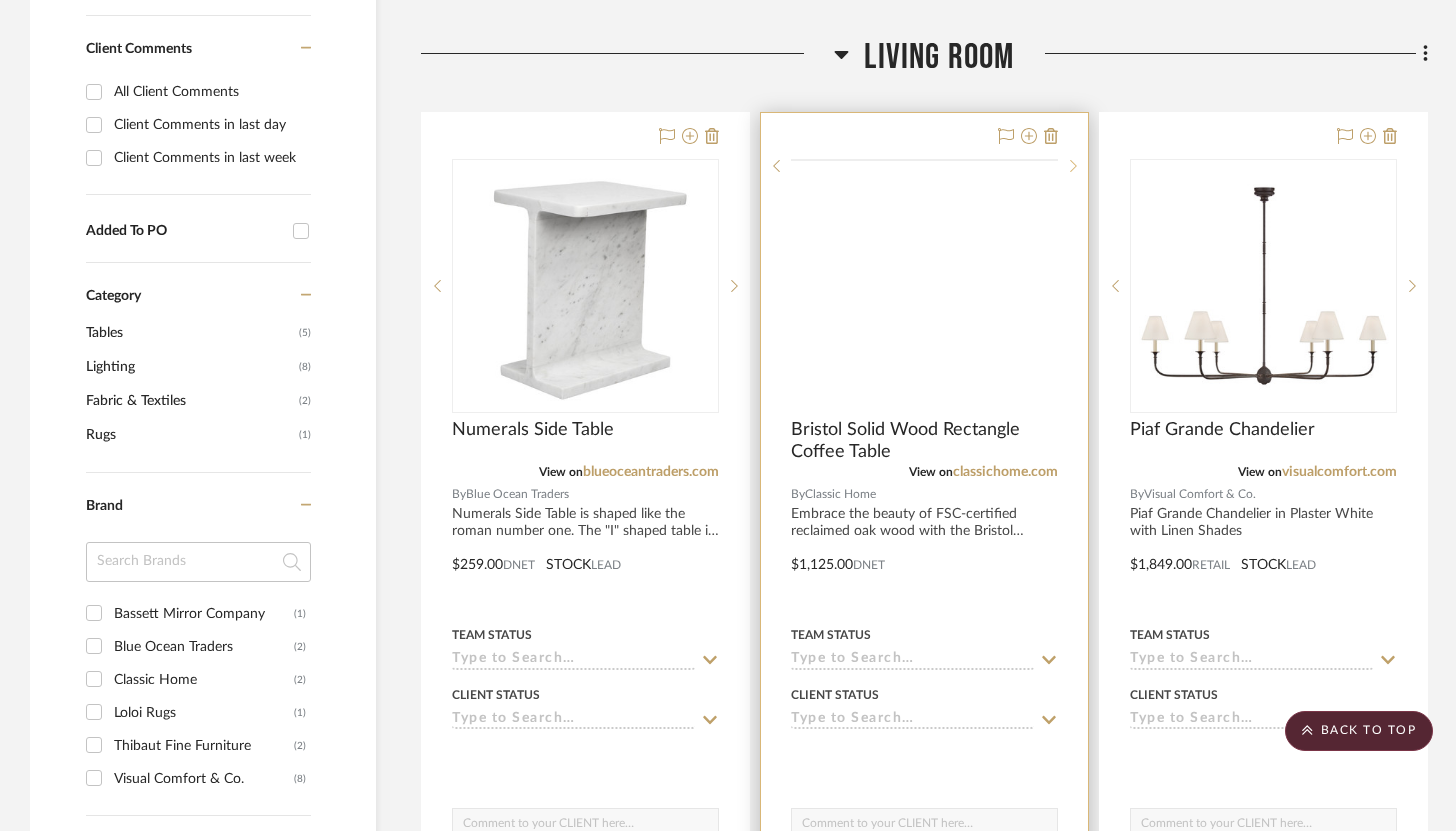 scroll, scrollTop: 731, scrollLeft: 0, axis: vertical 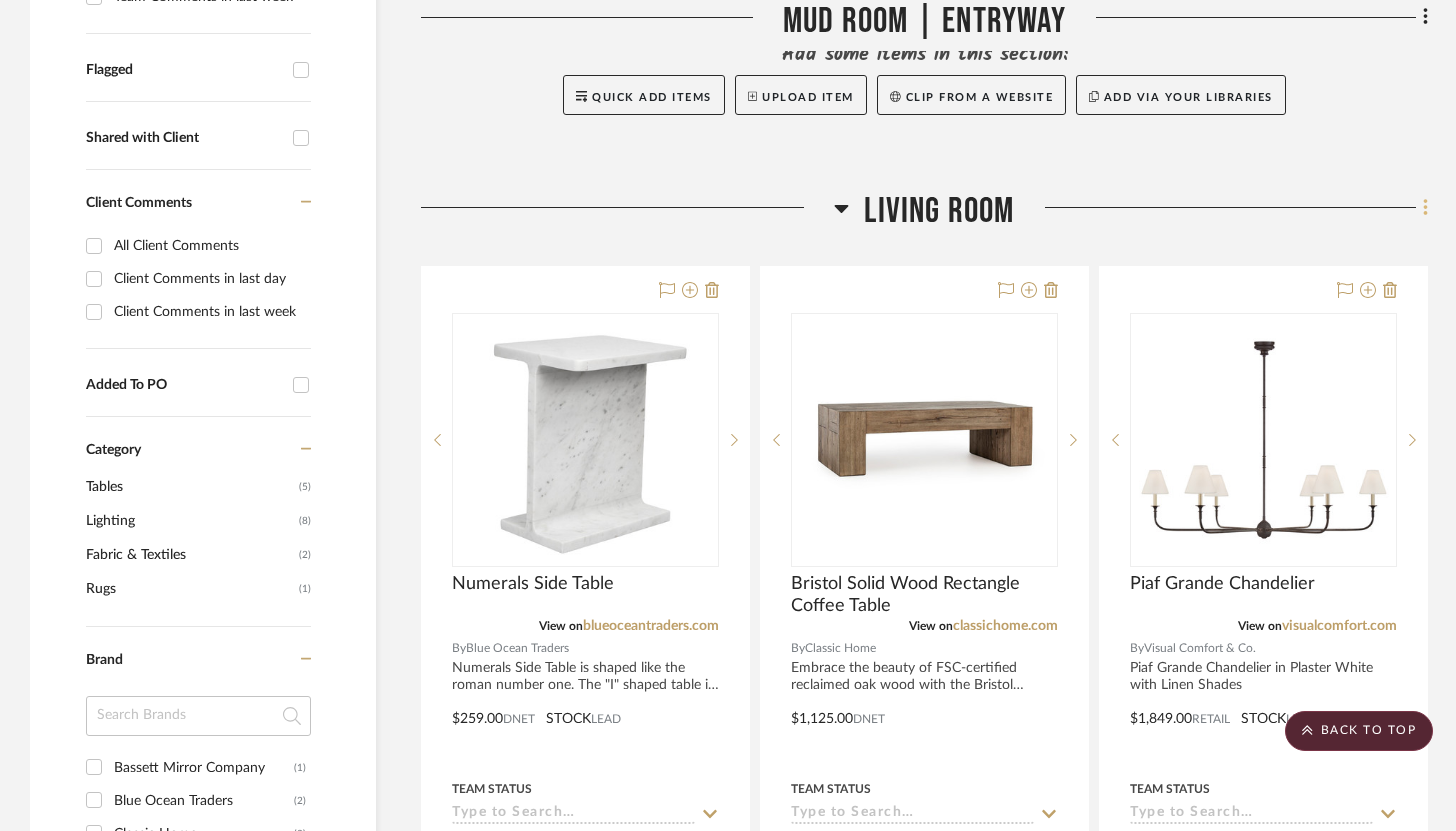 click 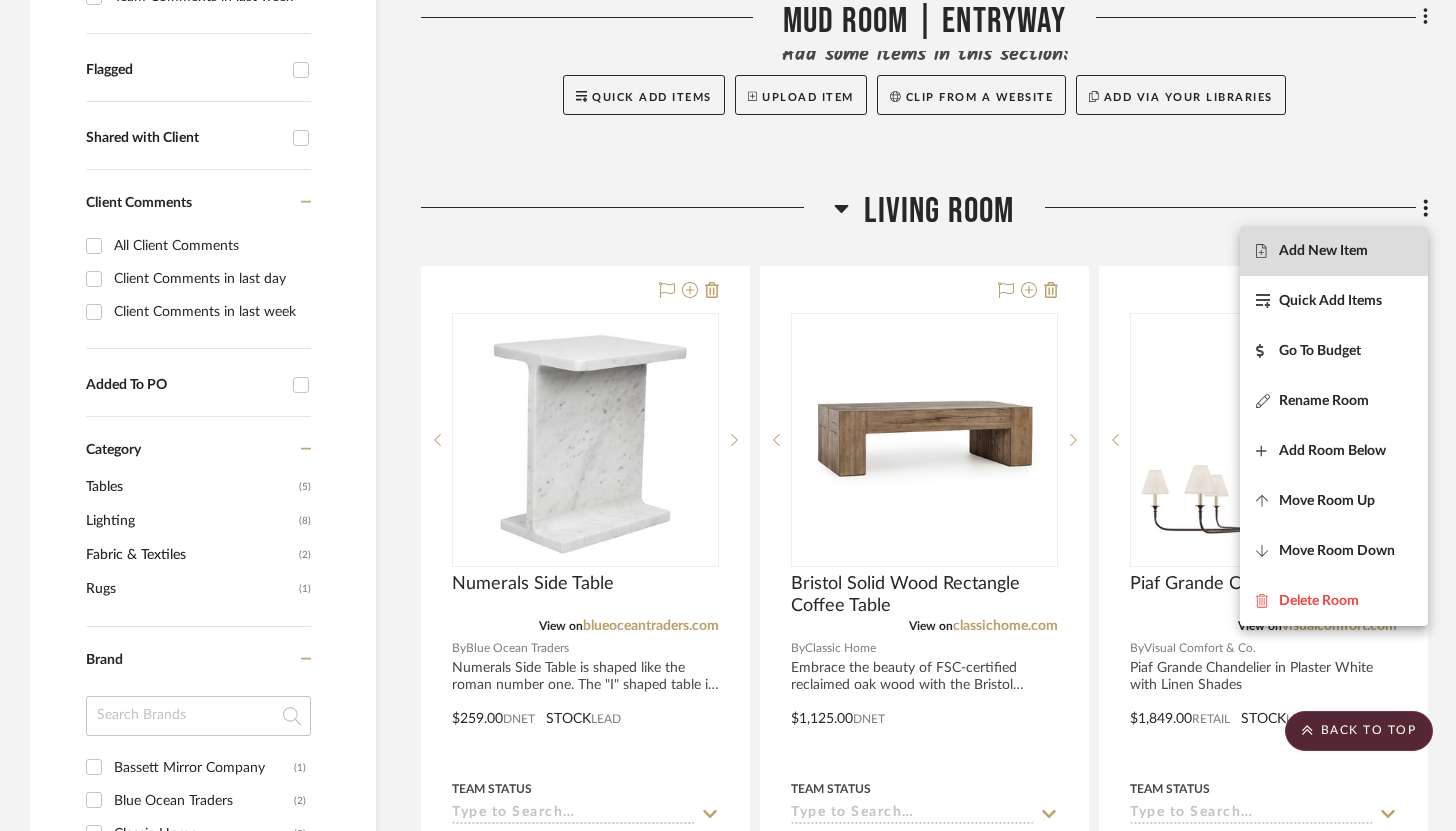 click on "Add New Item" at bounding box center [1323, 250] 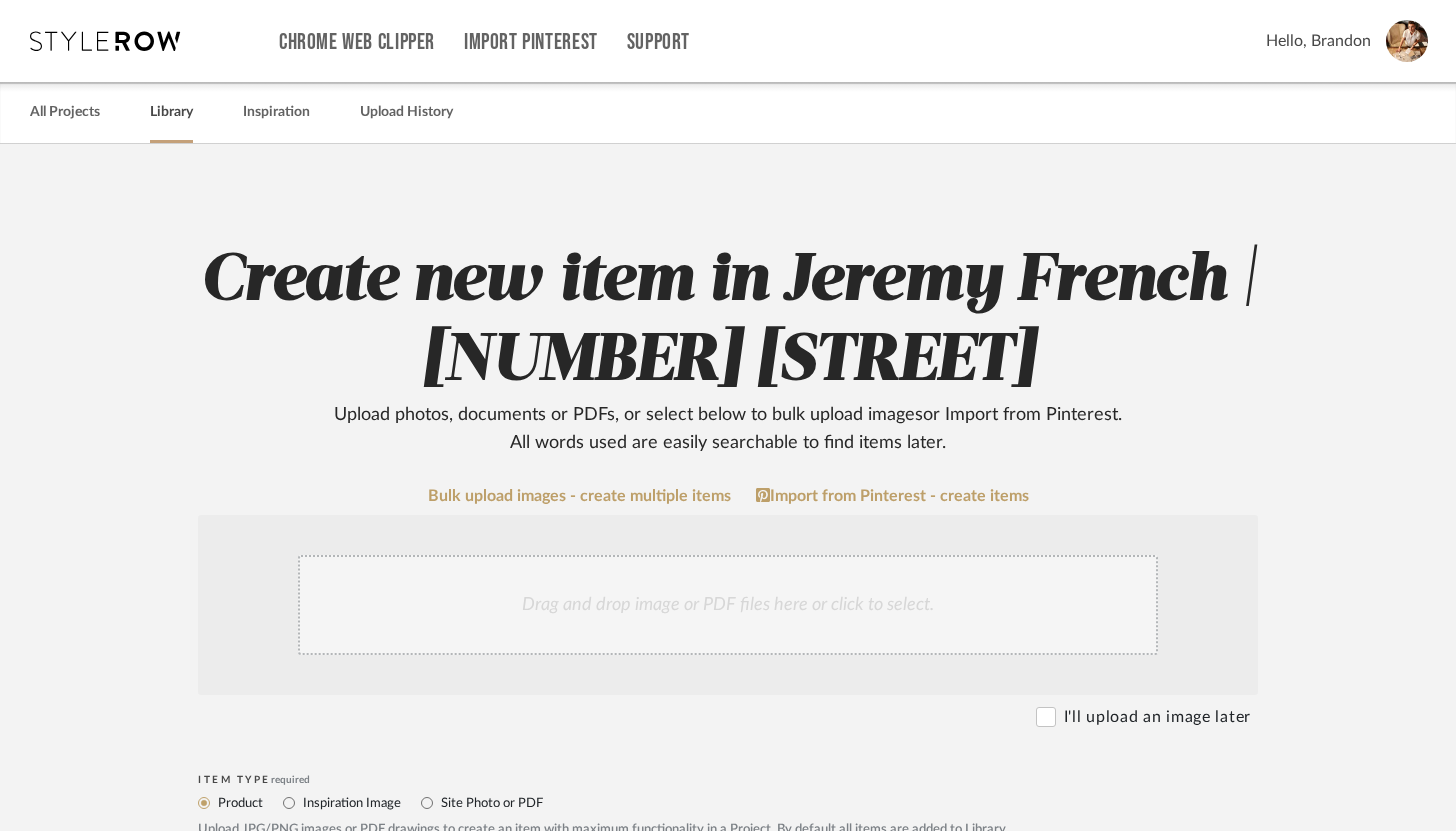 click on "Library" at bounding box center [171, 112] 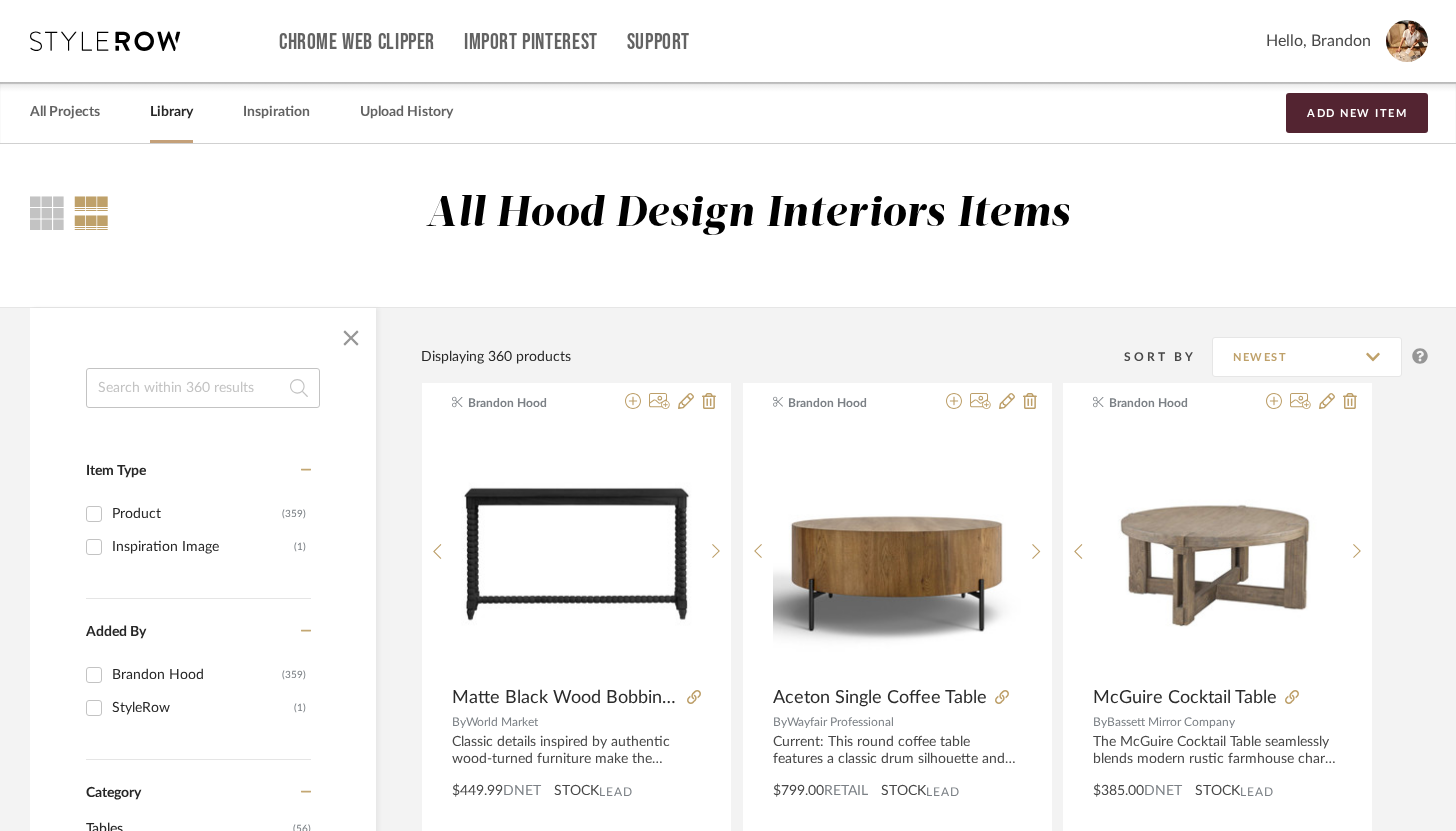 click 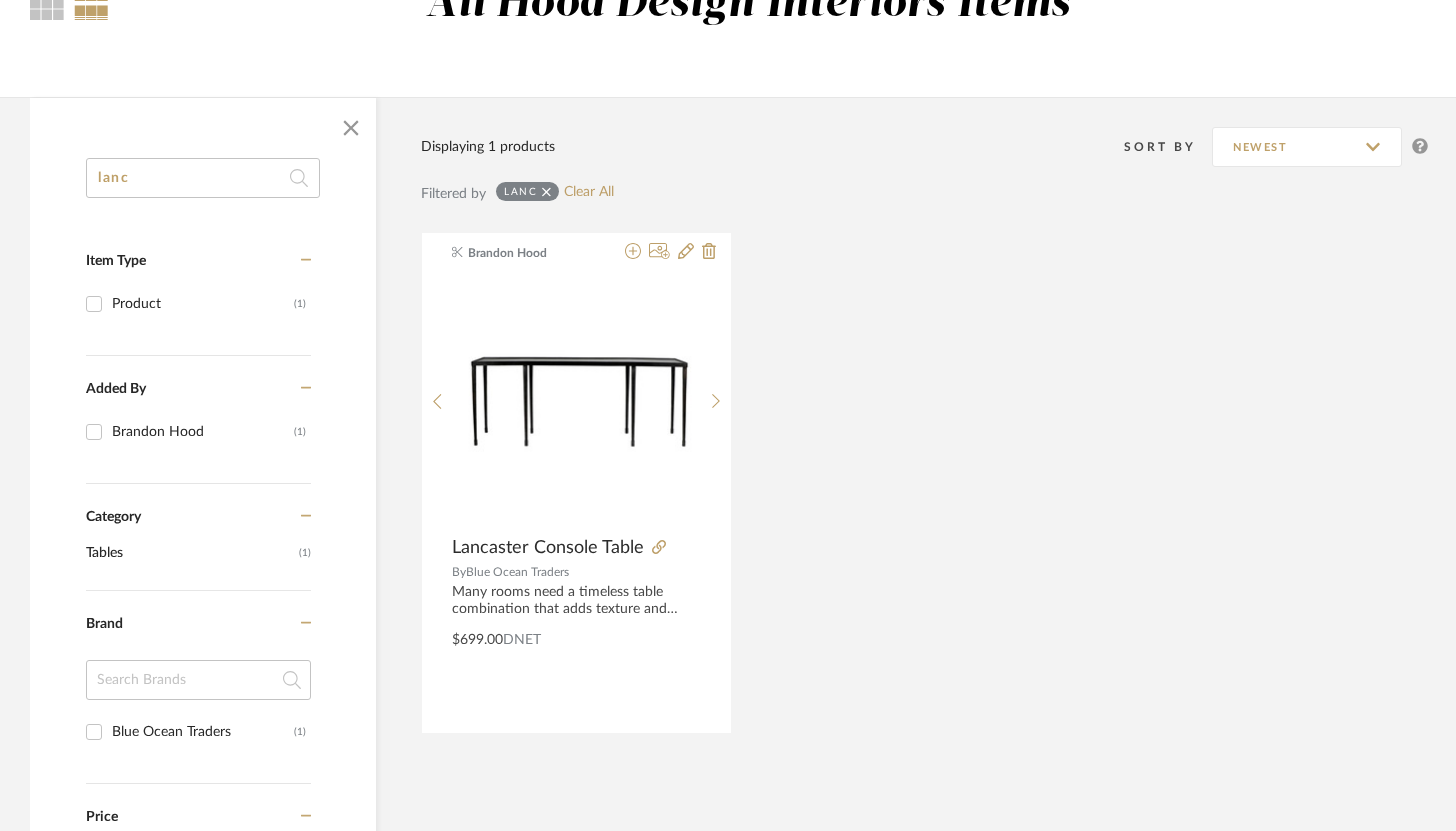 scroll, scrollTop: 211, scrollLeft: 0, axis: vertical 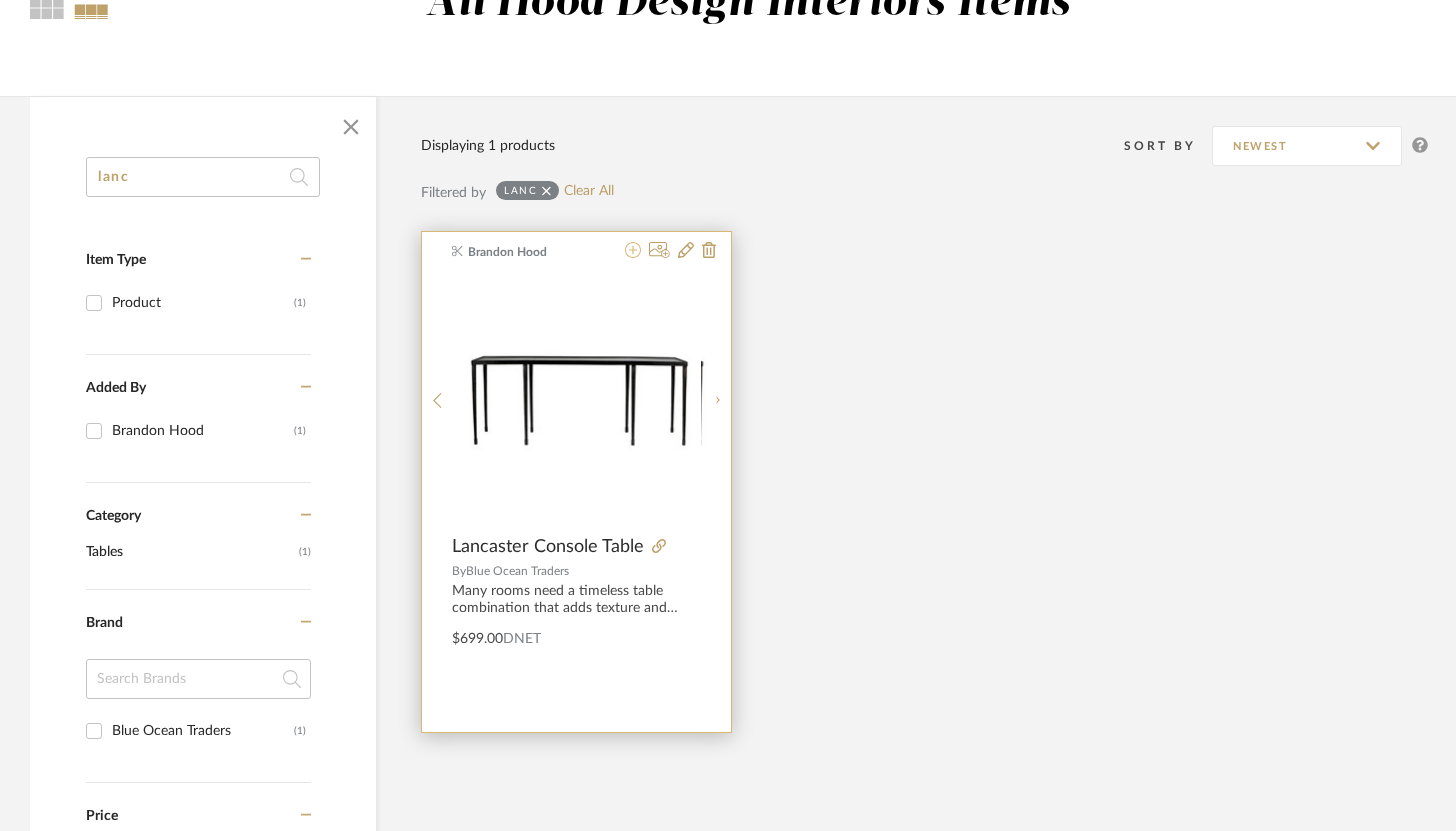 click 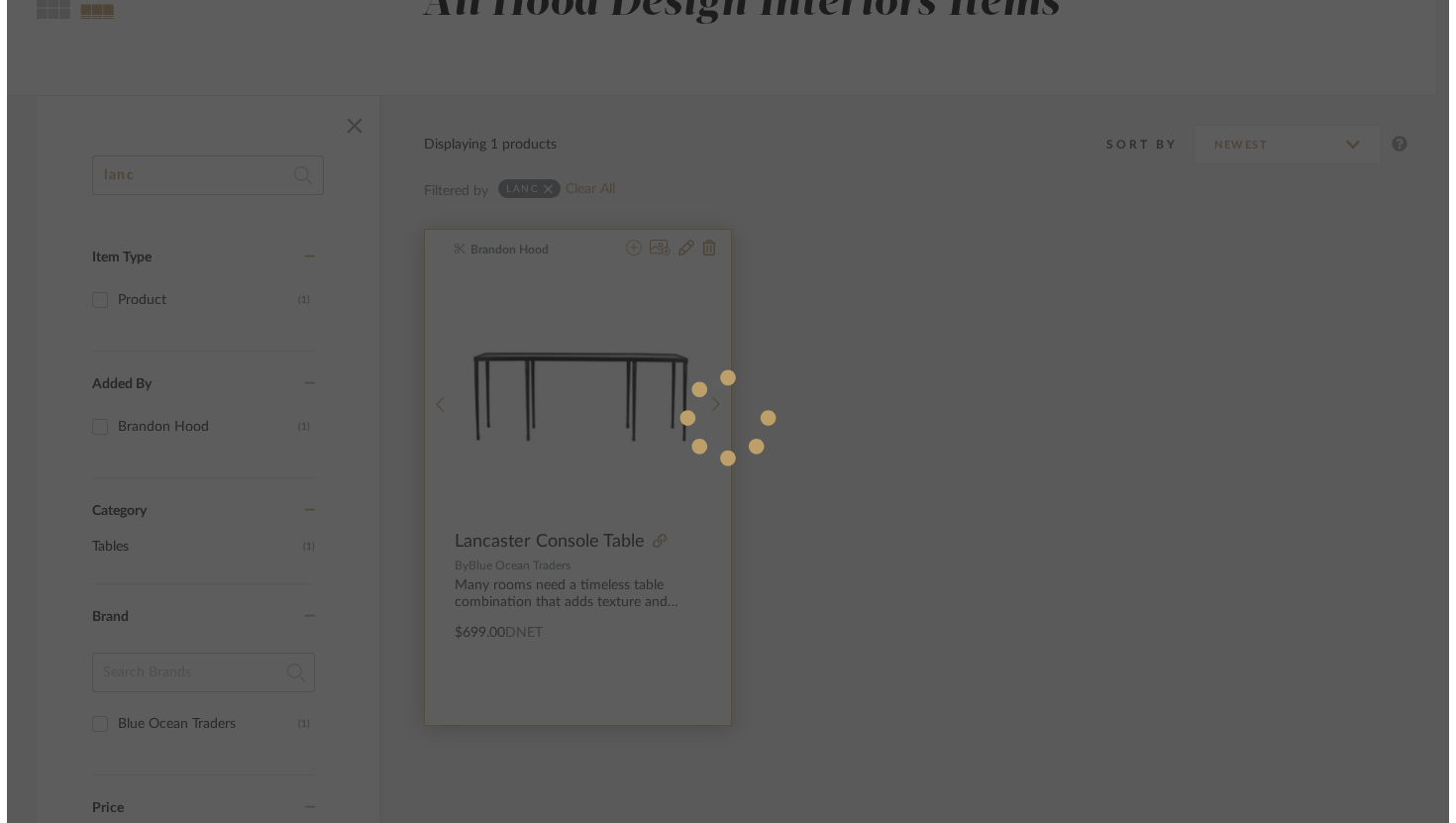 scroll, scrollTop: 0, scrollLeft: 0, axis: both 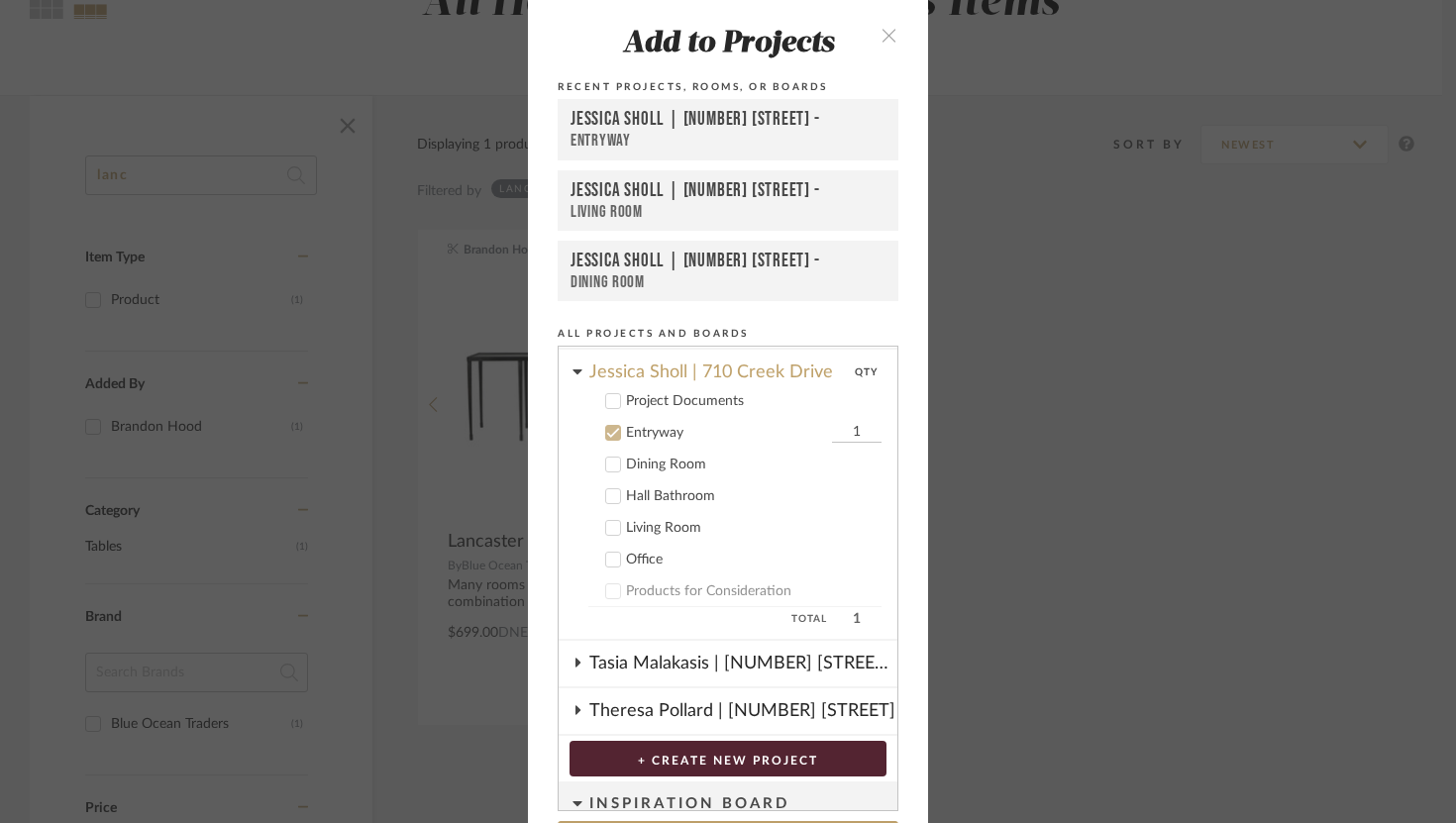 click 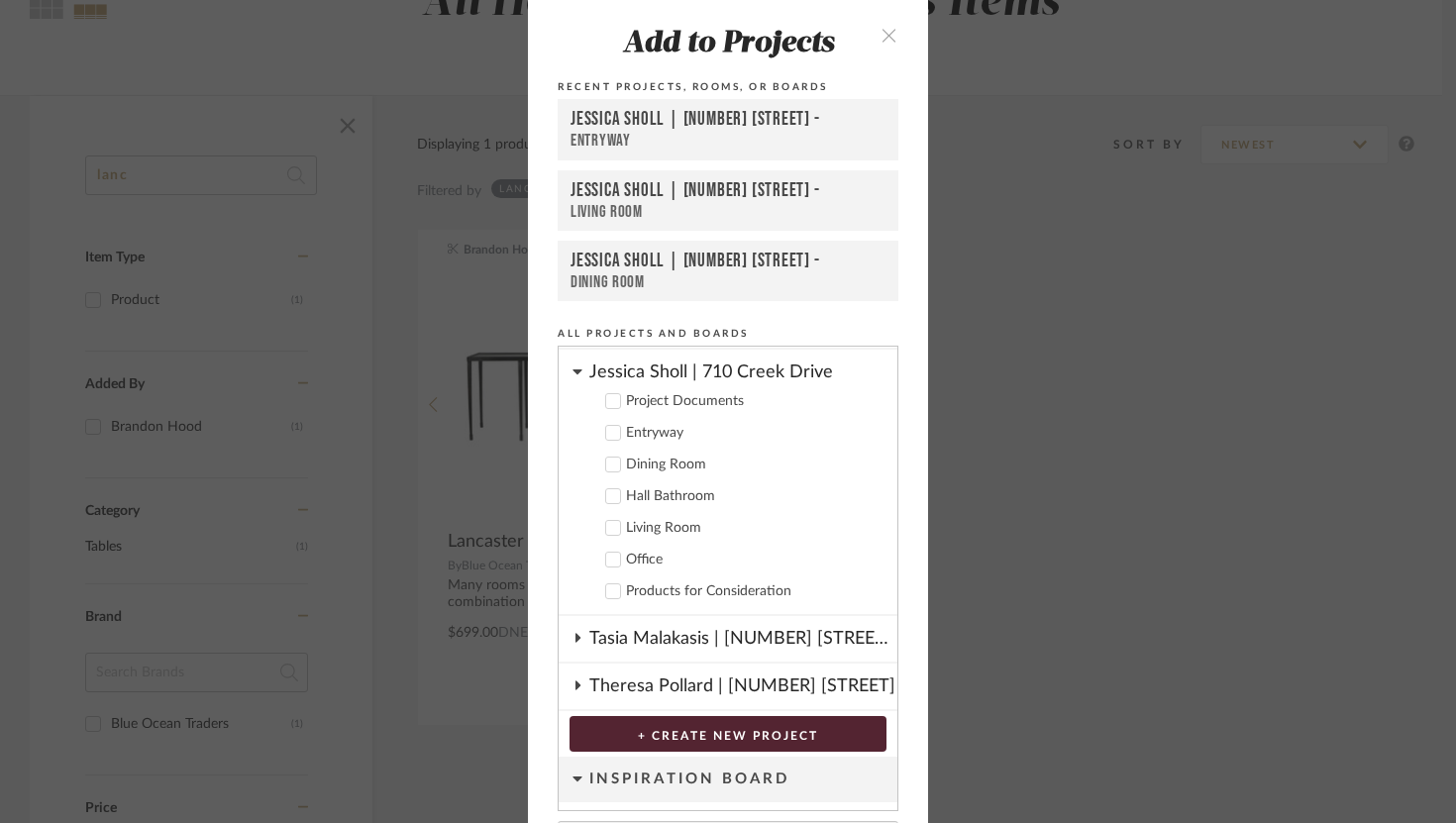 click on "Jessica Sholl | [NUMBER] [STREET]" at bounding box center [728, 482] 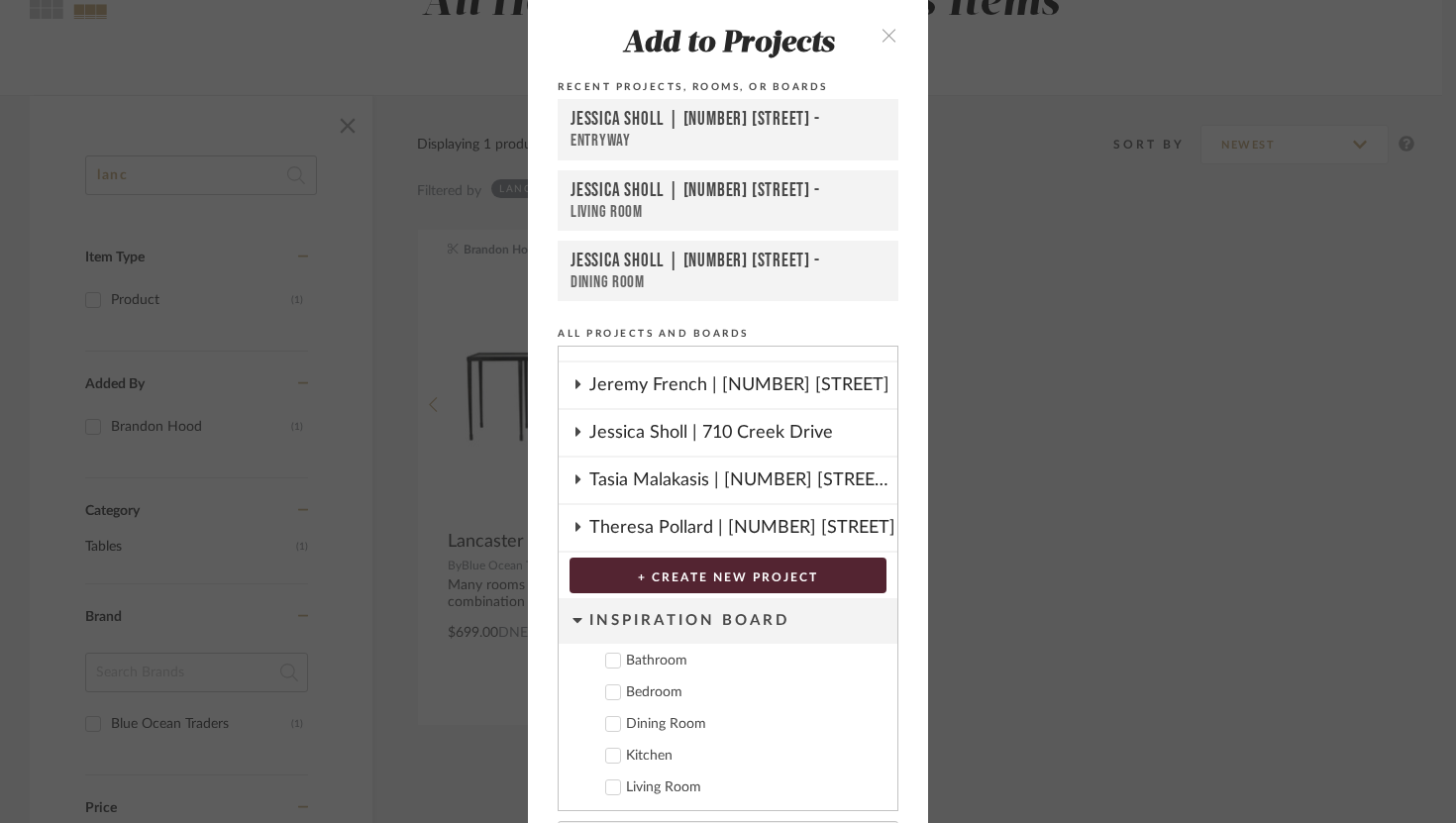 scroll, scrollTop: 77, scrollLeft: 0, axis: vertical 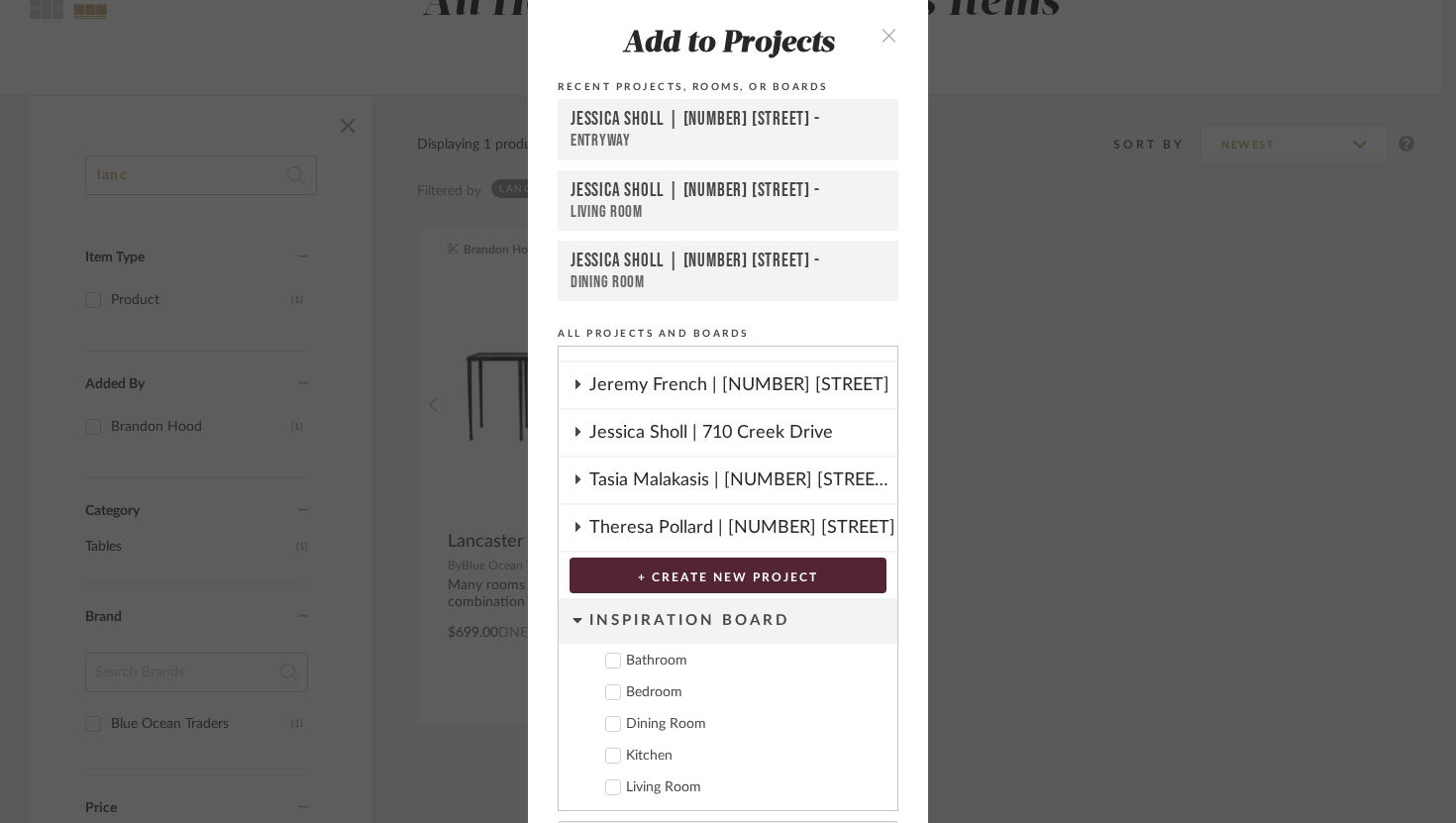 click on "Jeremy French | [NUMBER] [STREET]" at bounding box center (743, 385) 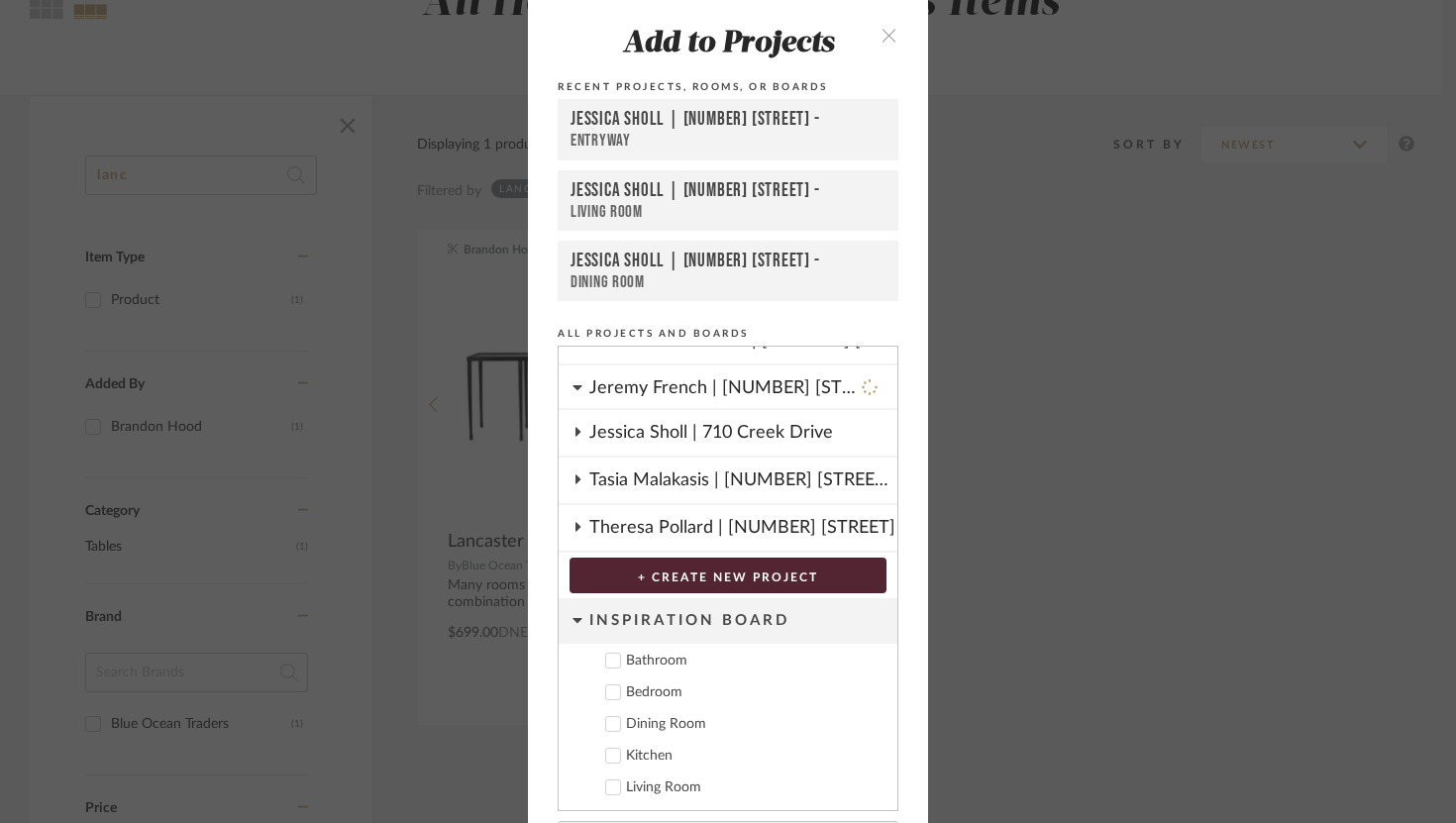 scroll, scrollTop: 77, scrollLeft: 0, axis: vertical 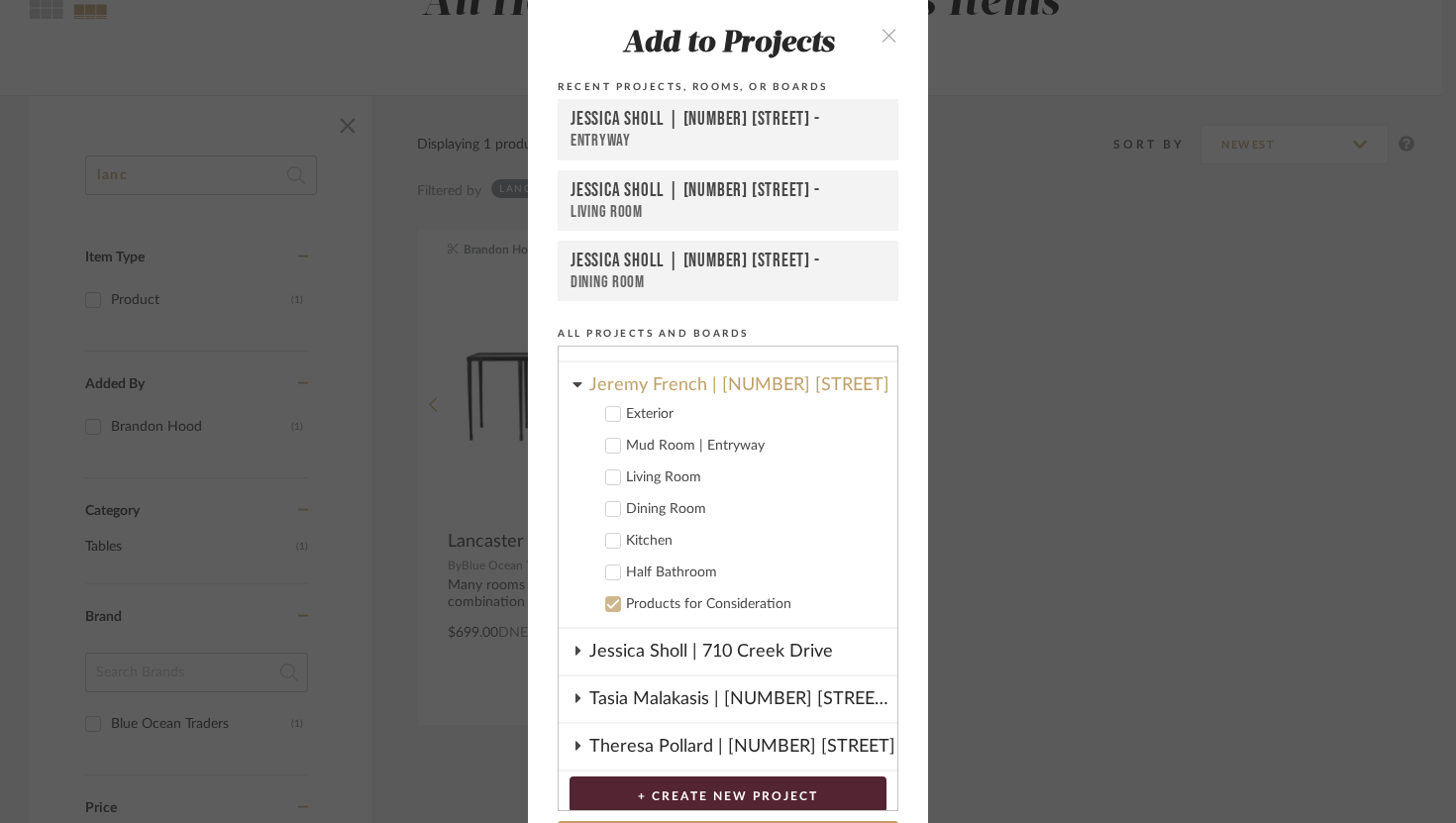 click 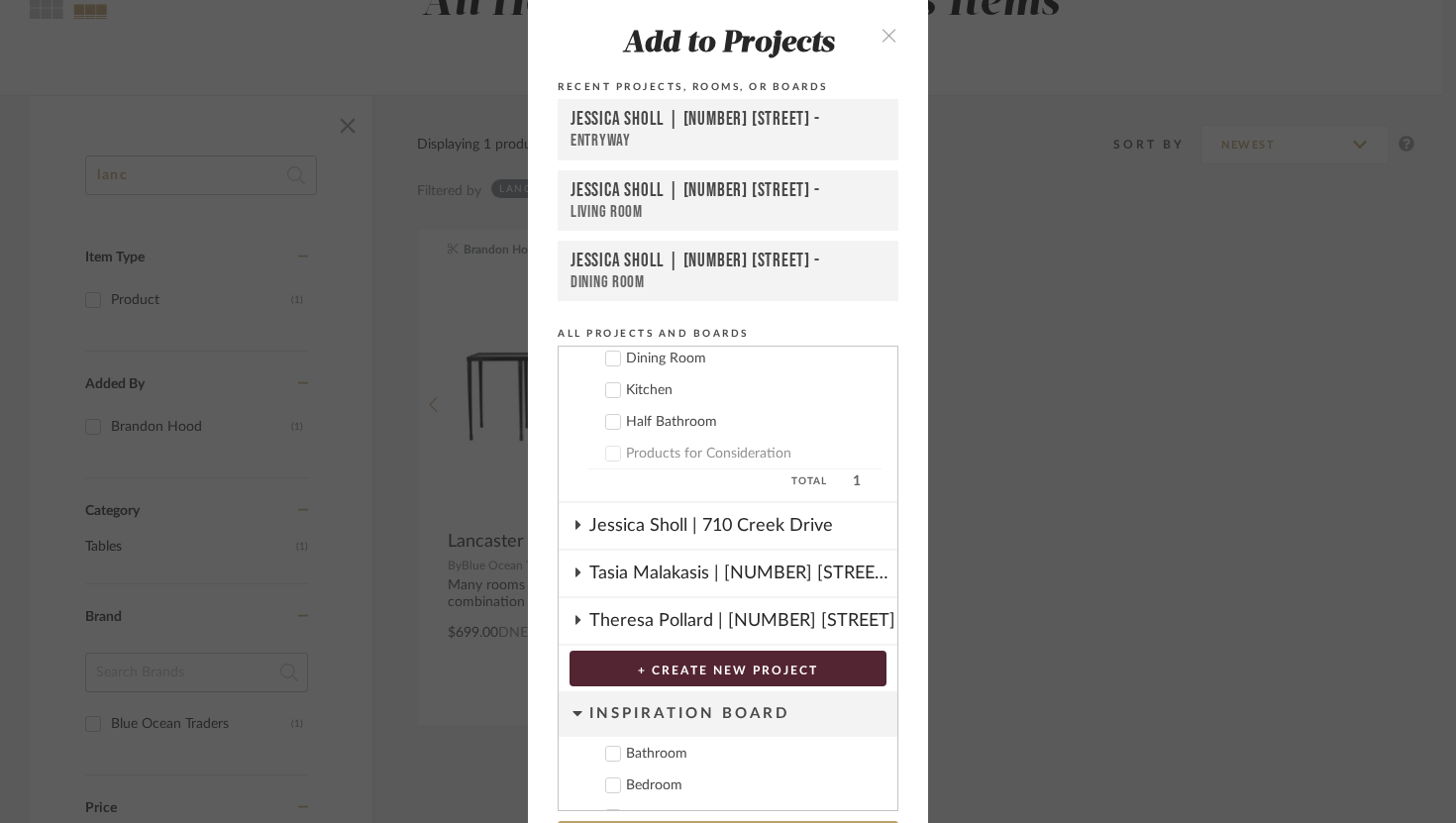 scroll, scrollTop: 321, scrollLeft: 0, axis: vertical 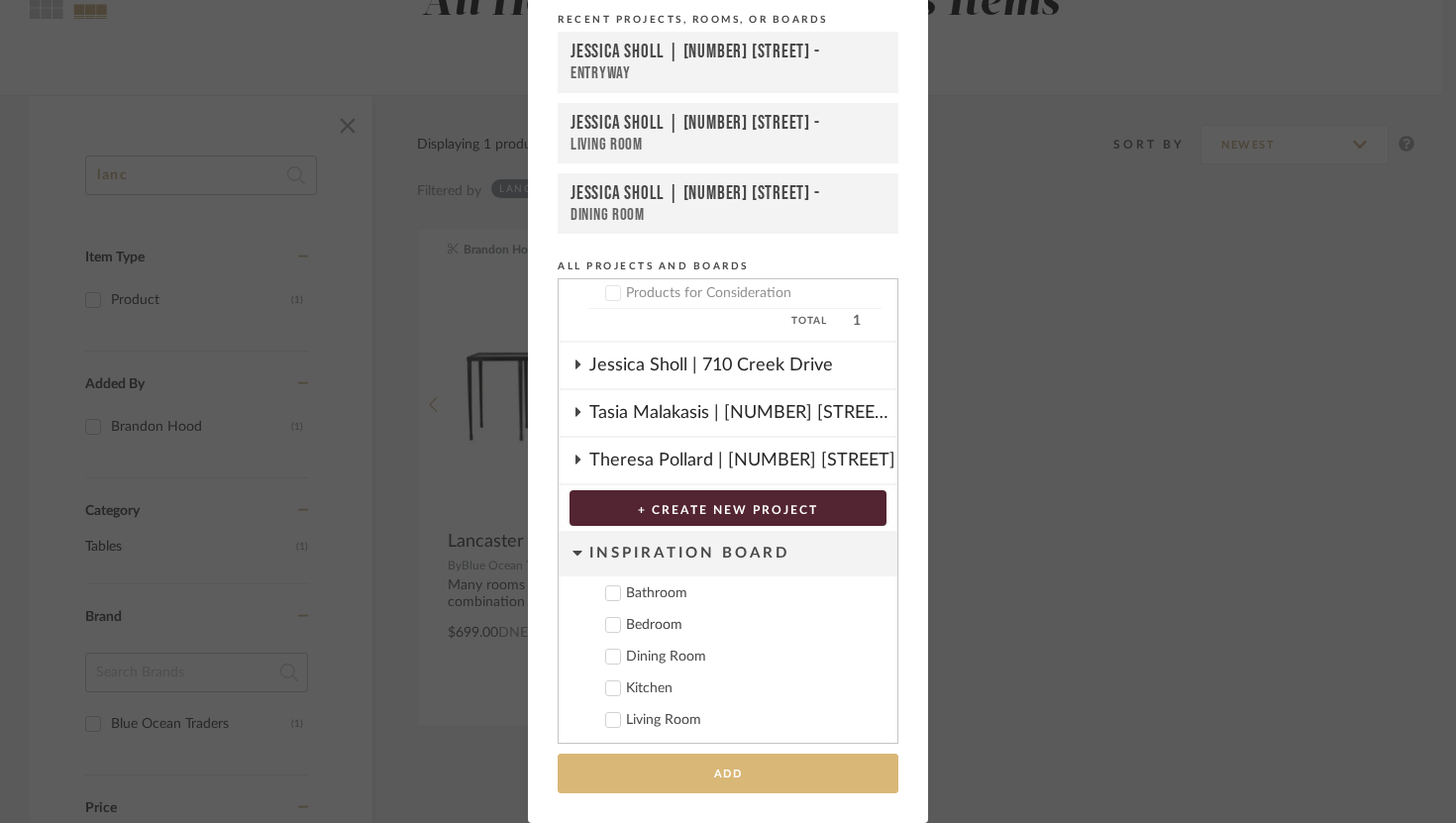 click on "Add" at bounding box center (728, 773) 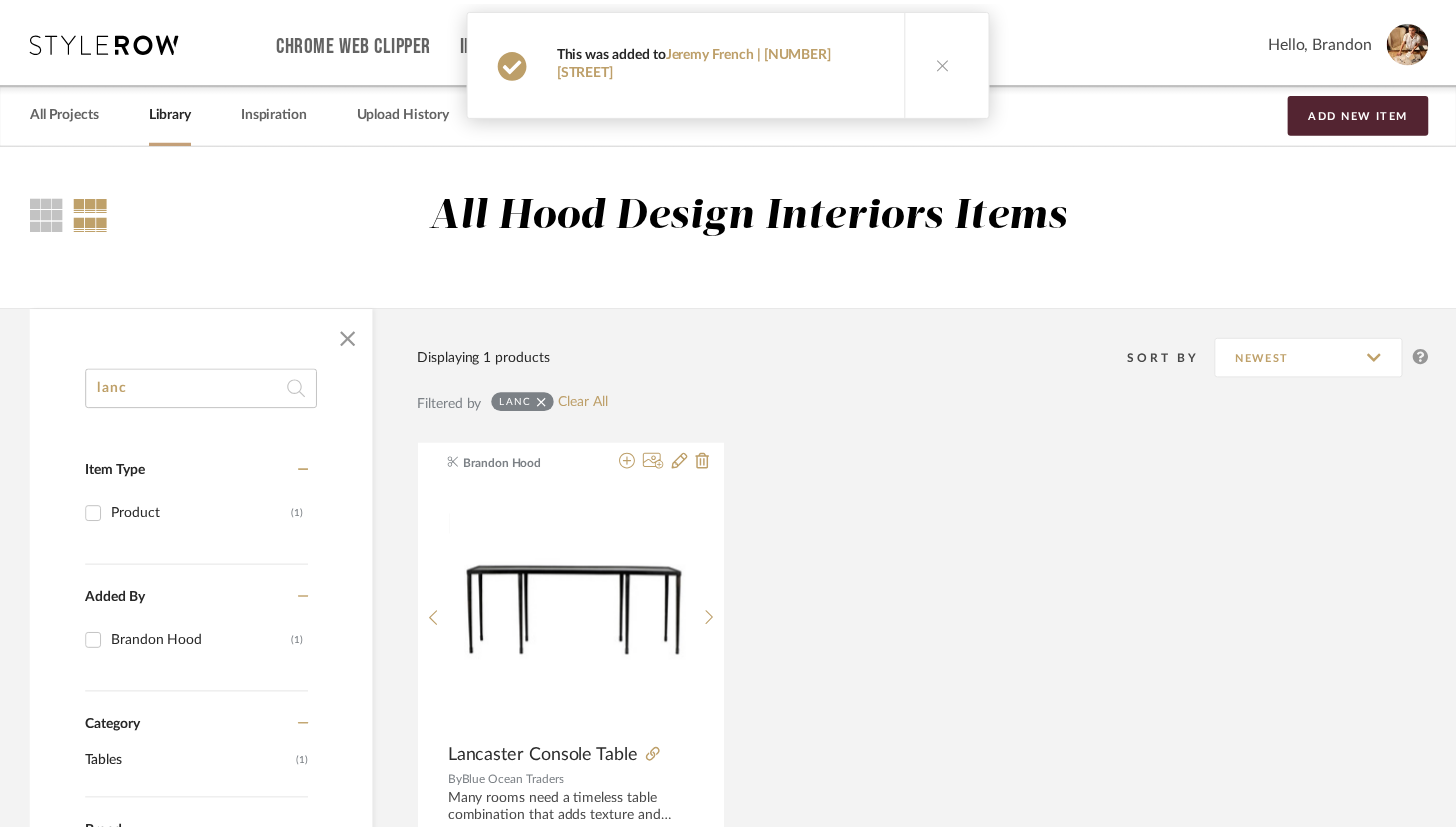 scroll, scrollTop: 211, scrollLeft: 0, axis: vertical 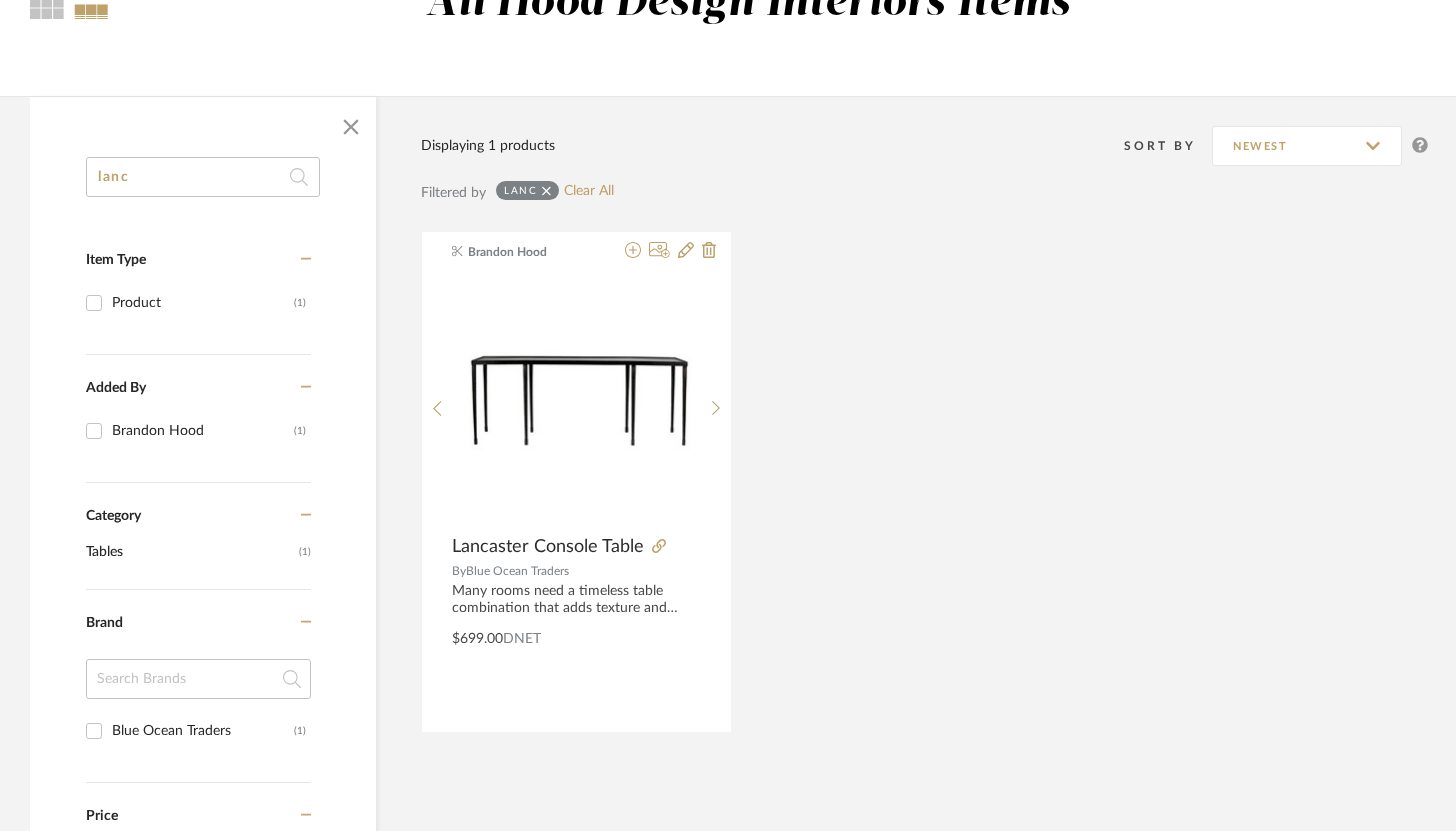 click on "lanc" 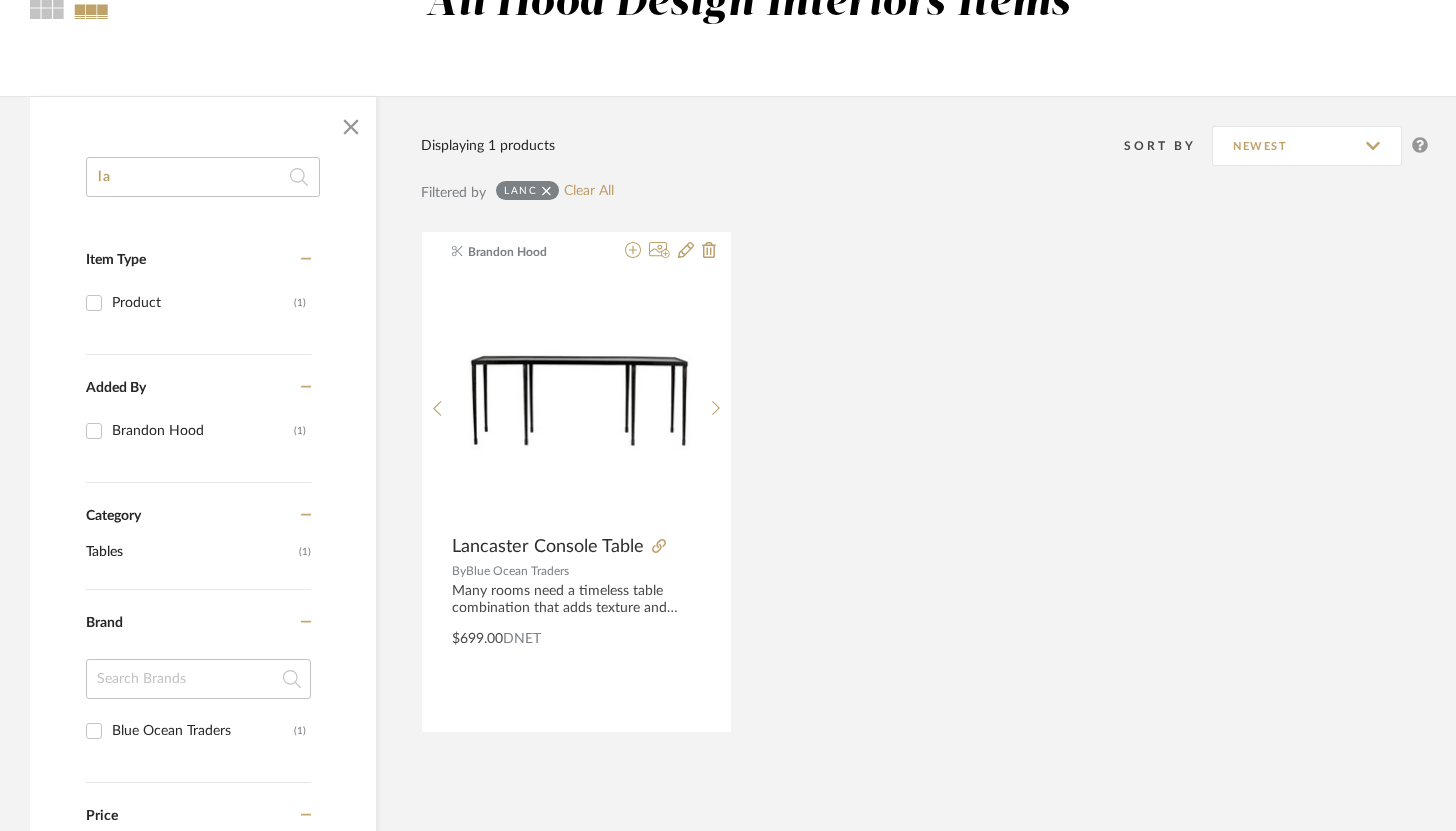 type on "l" 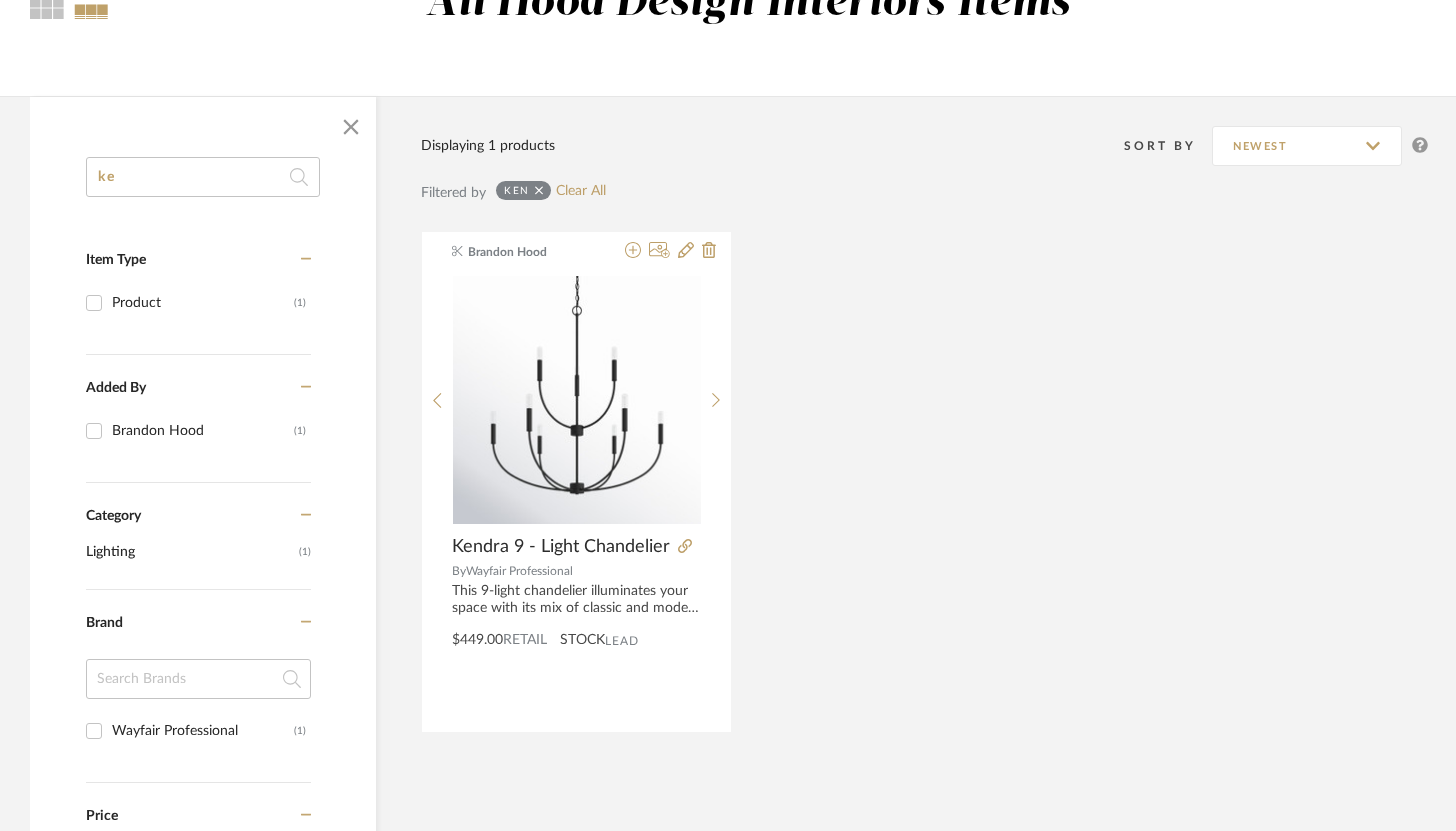 type on "k" 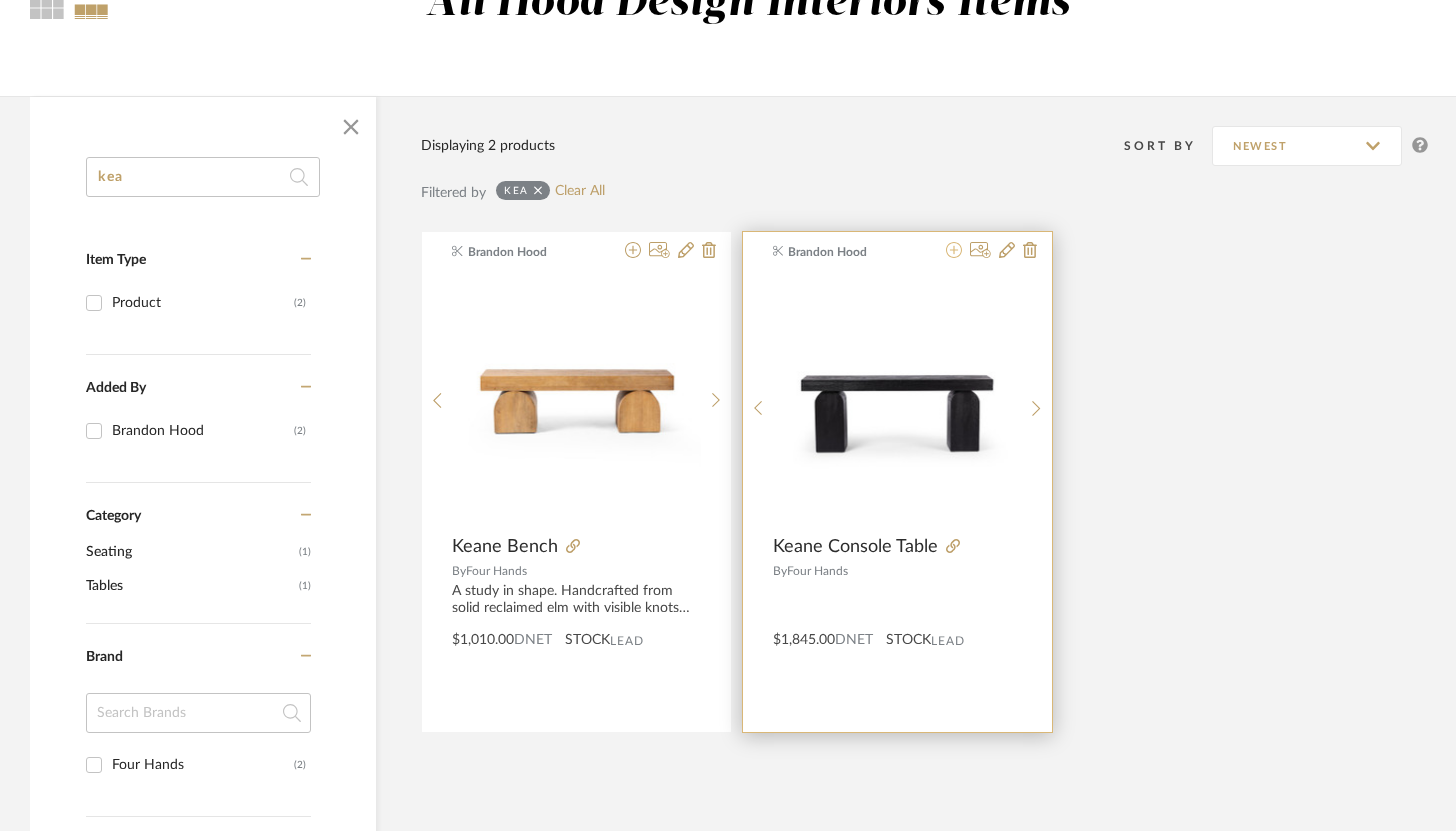 type on "kea" 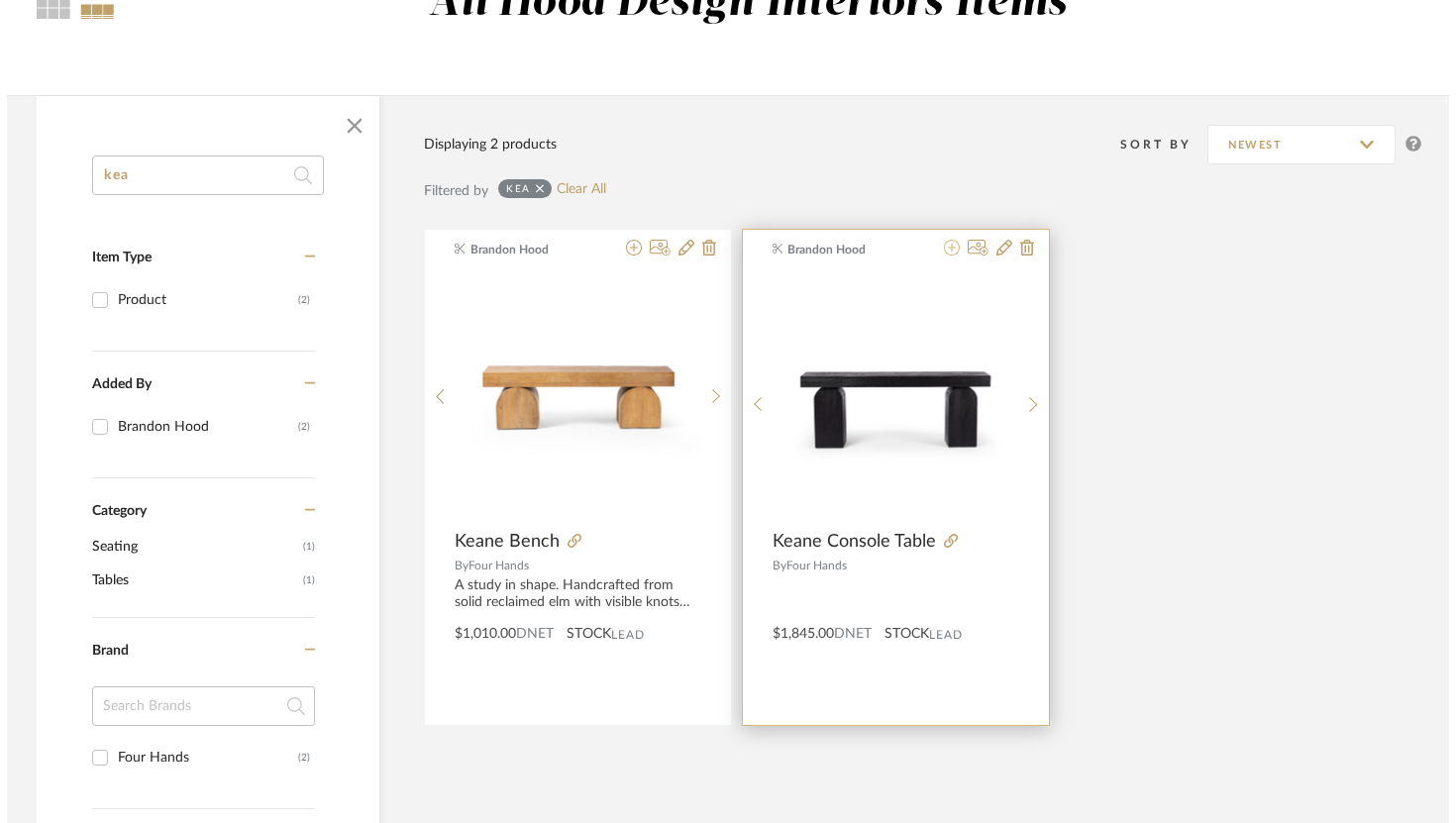 scroll, scrollTop: 0, scrollLeft: 0, axis: both 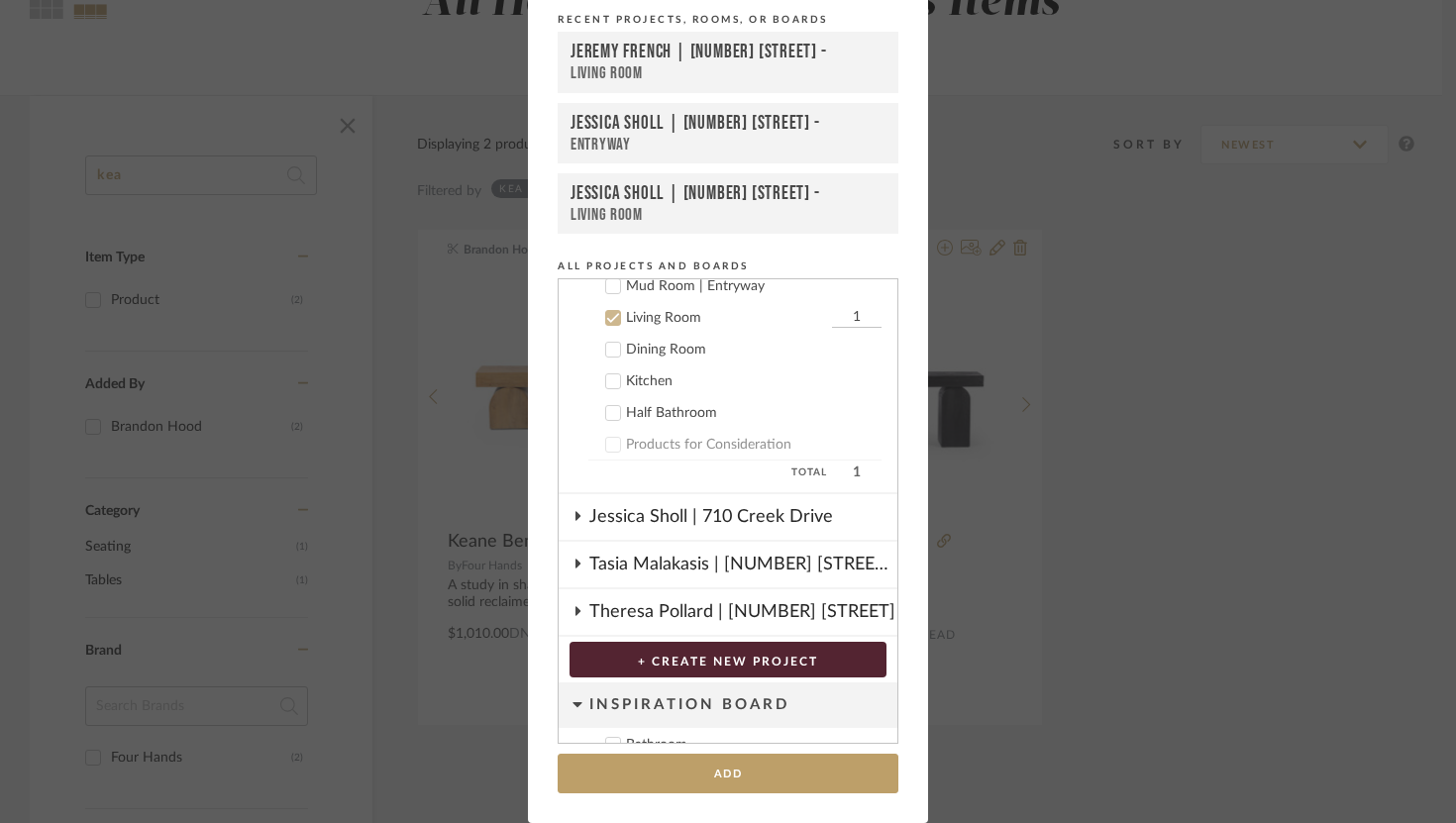 click 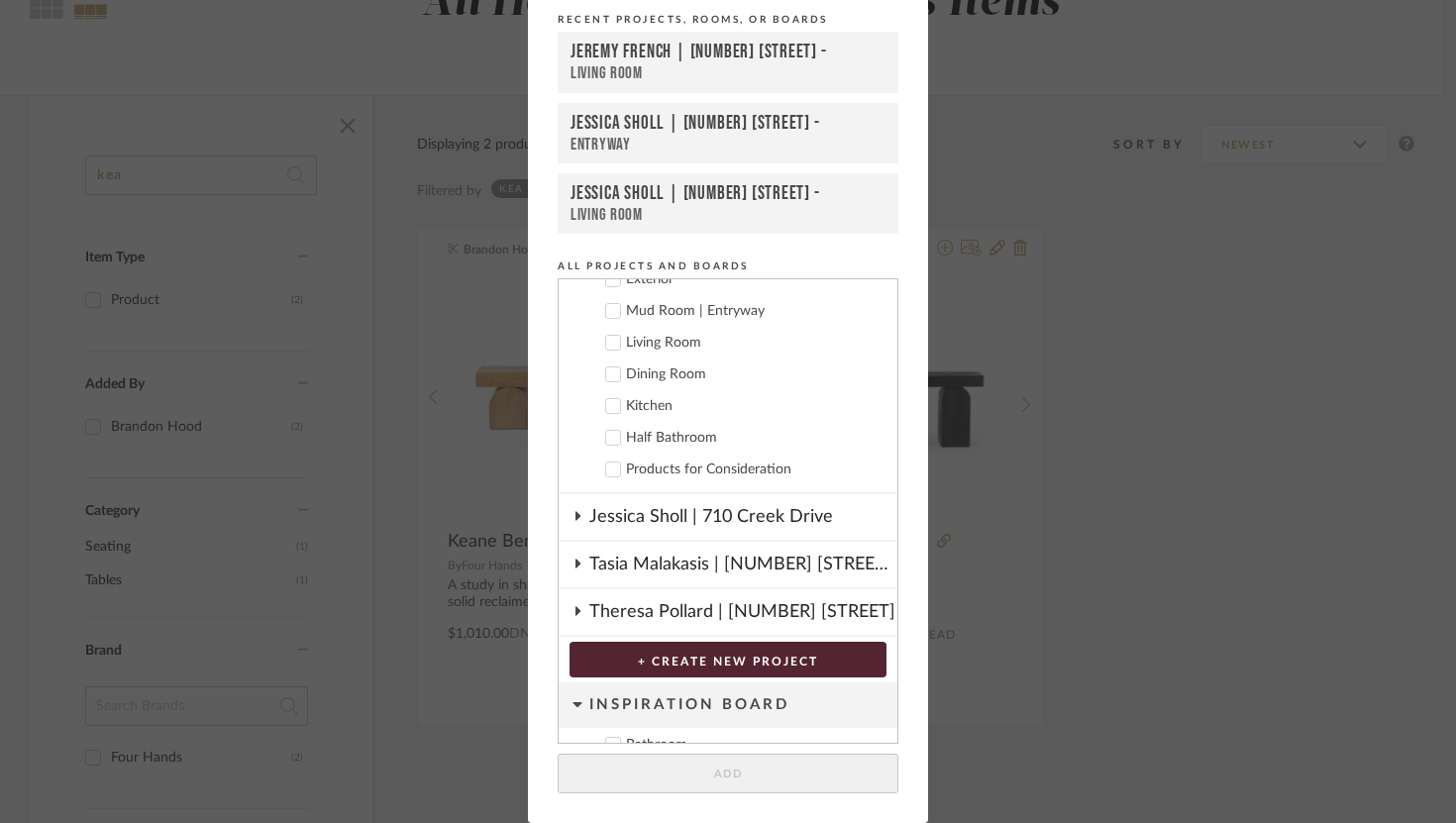 click 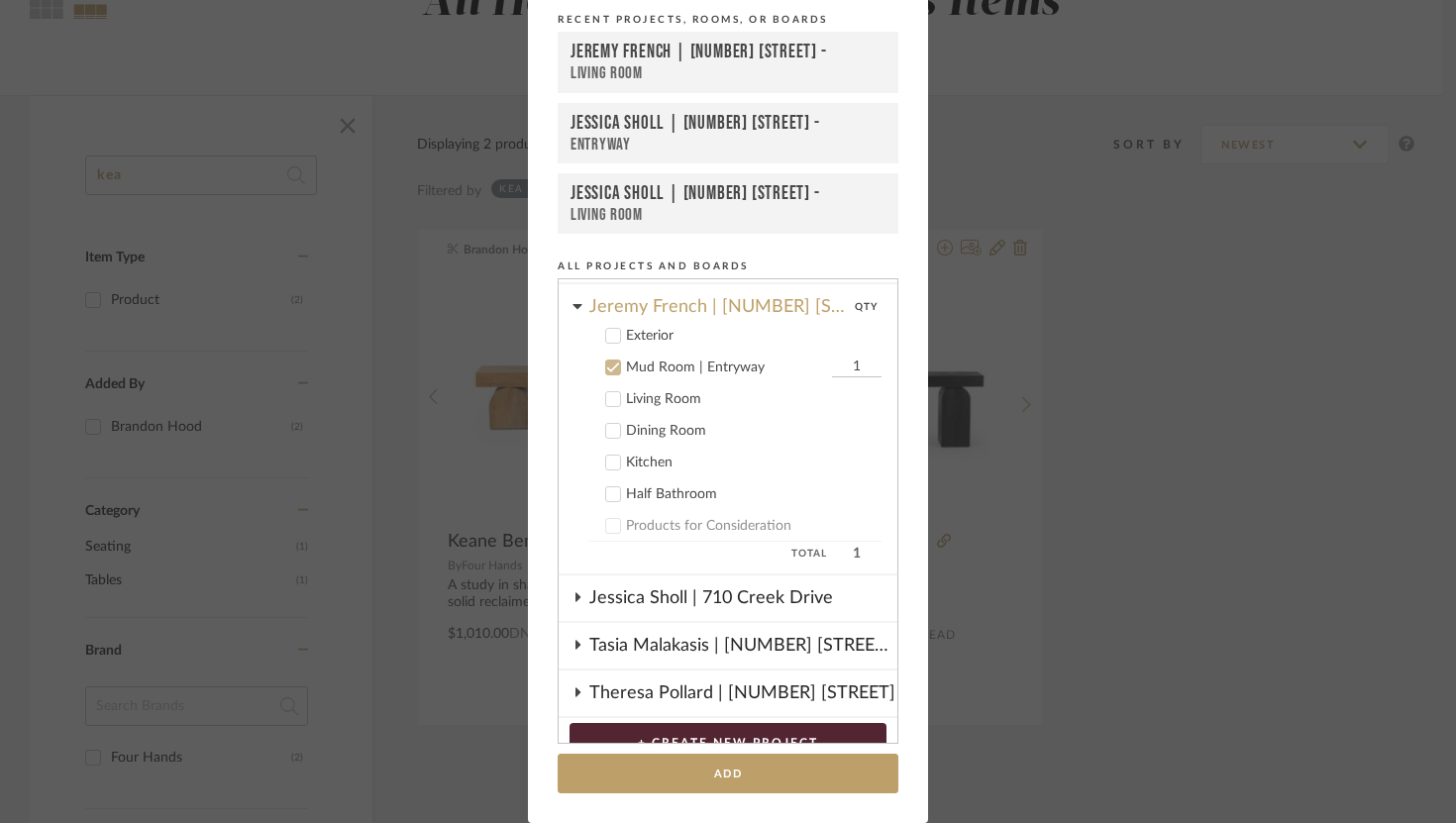 scroll, scrollTop: 143, scrollLeft: 0, axis: vertical 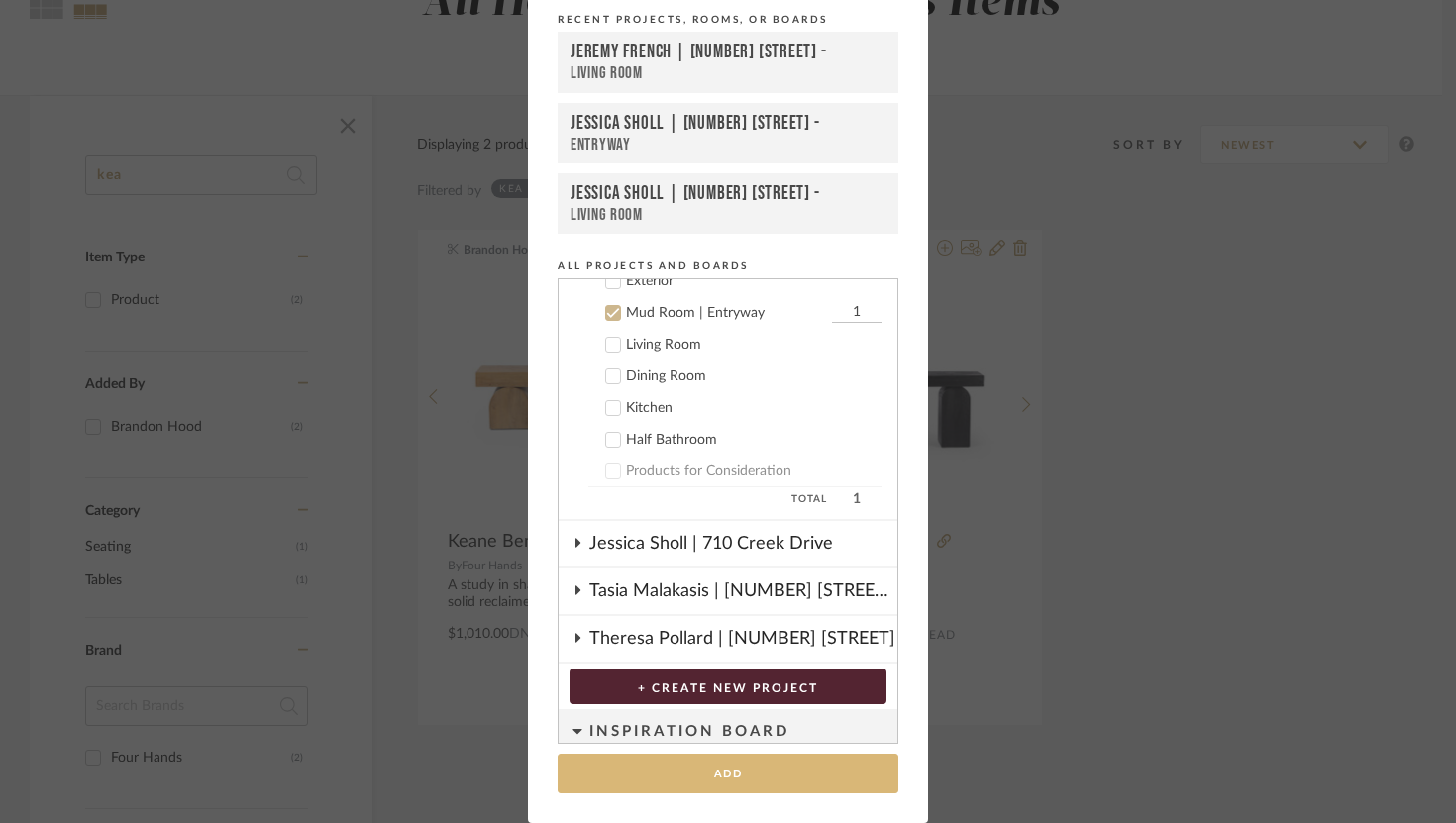 click on "Add" at bounding box center (728, 773) 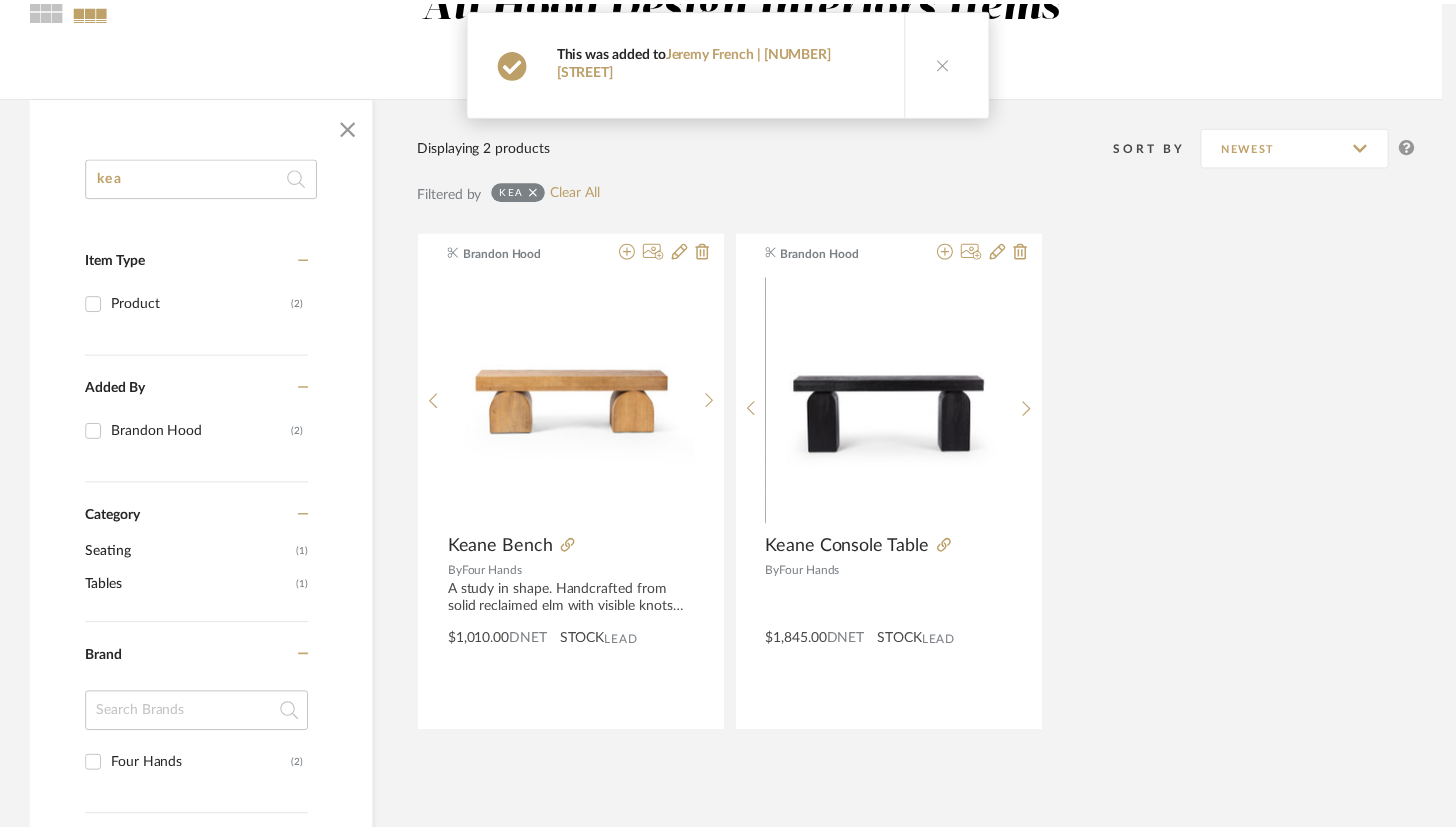 scroll, scrollTop: 211, scrollLeft: 0, axis: vertical 